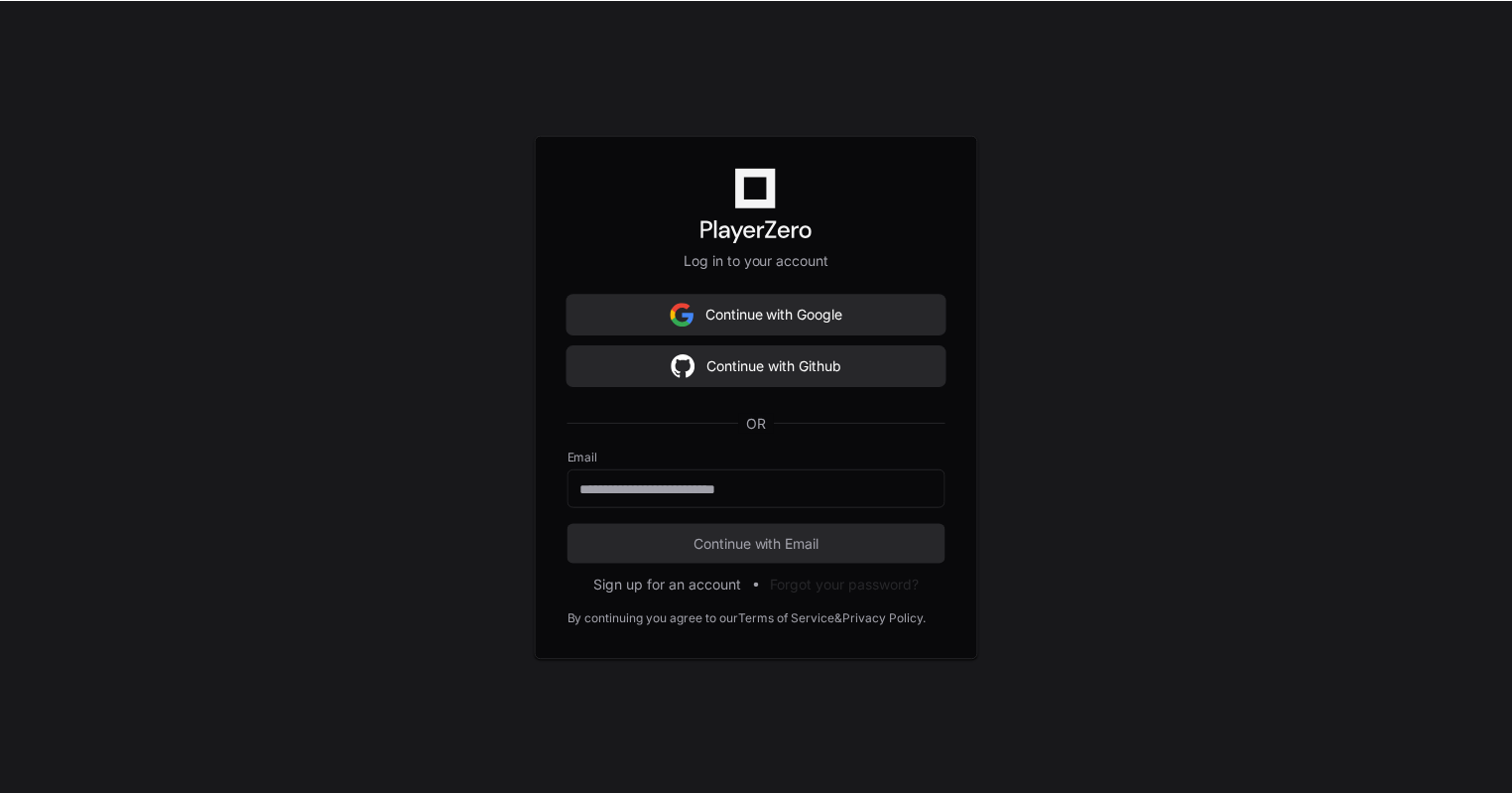 scroll, scrollTop: 0, scrollLeft: 0, axis: both 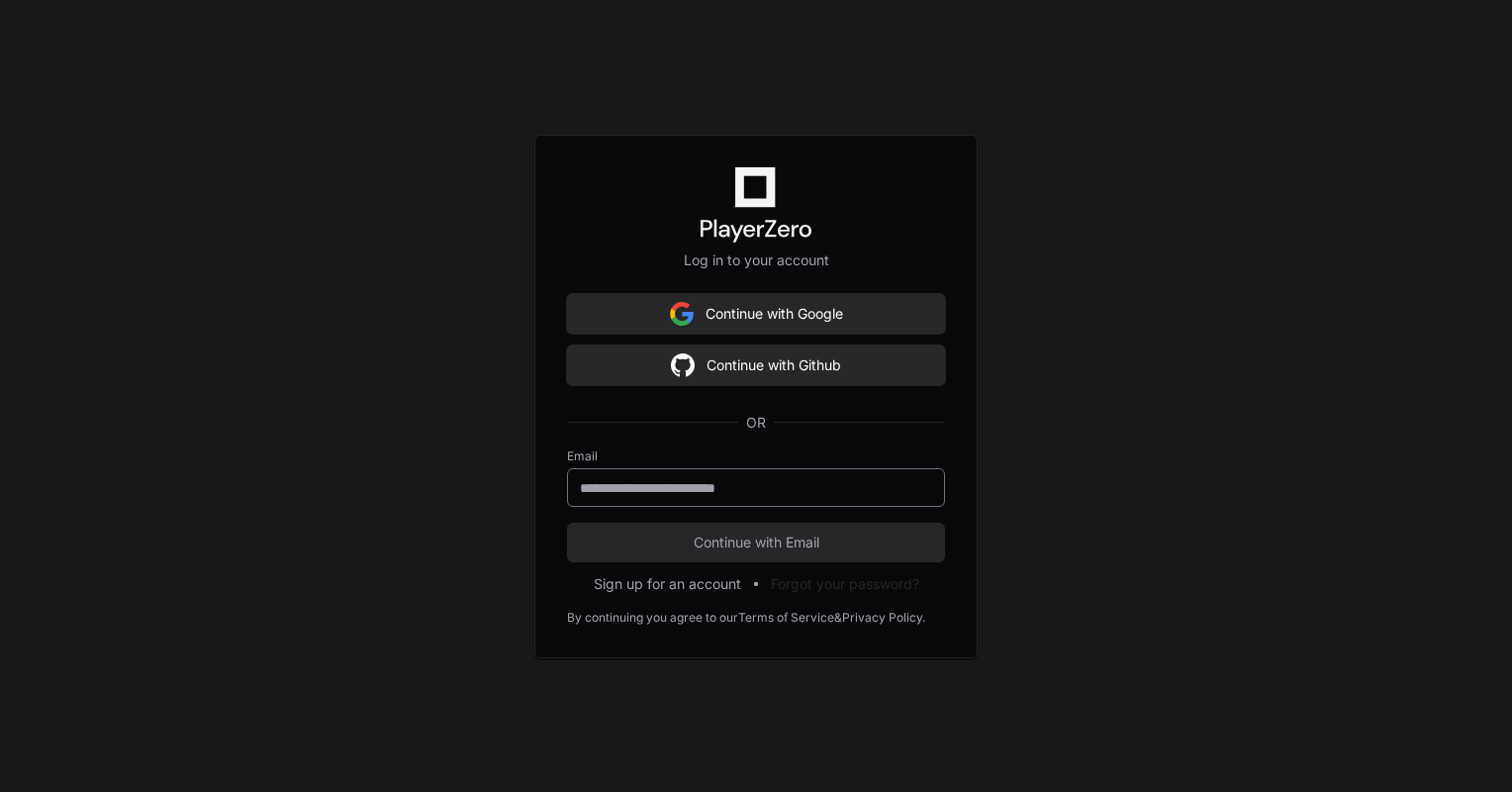drag, startPoint x: 800, startPoint y: 499, endPoint x: 732, endPoint y: 479, distance: 70.88018 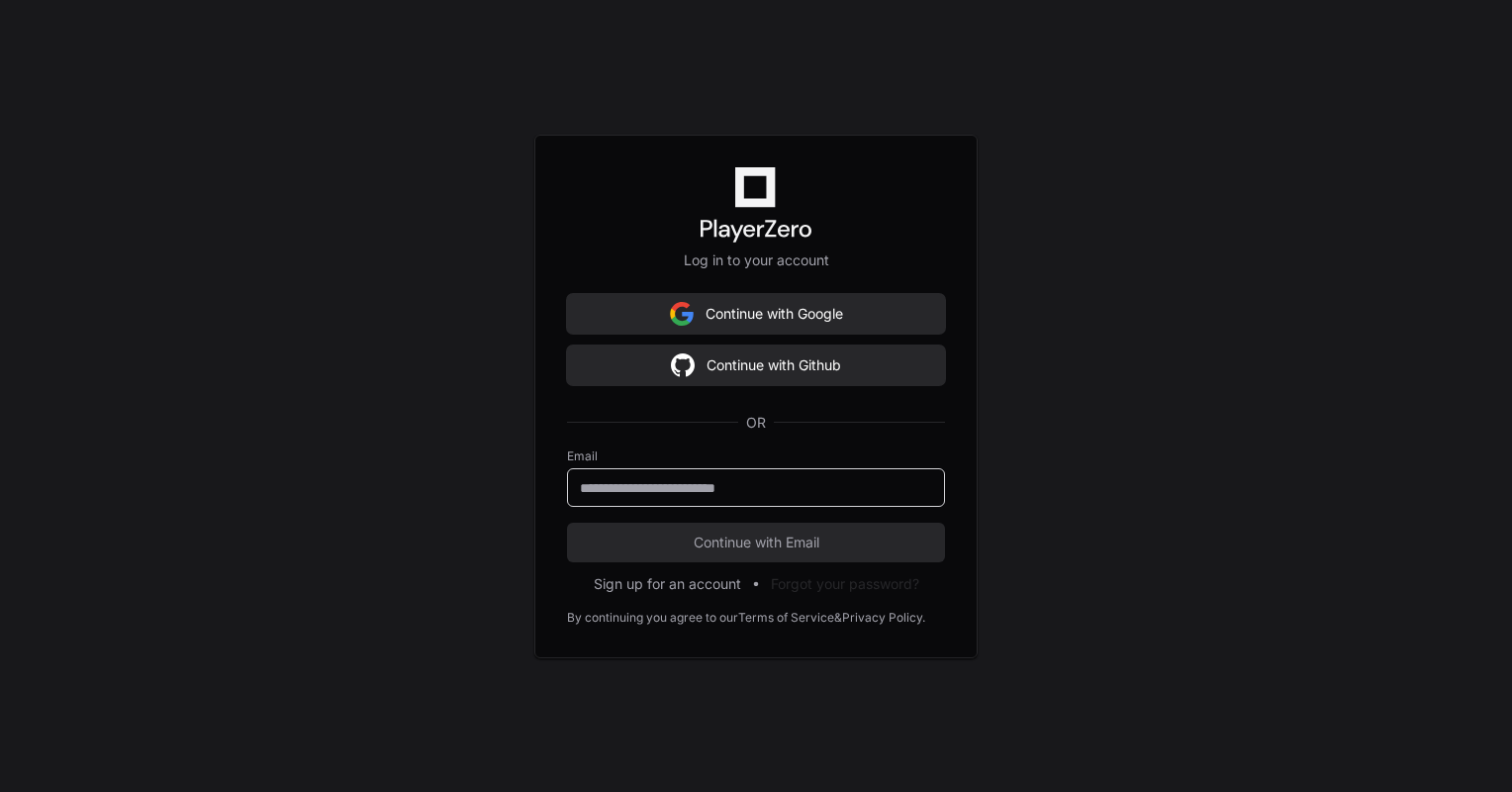click at bounding box center (756, 488) 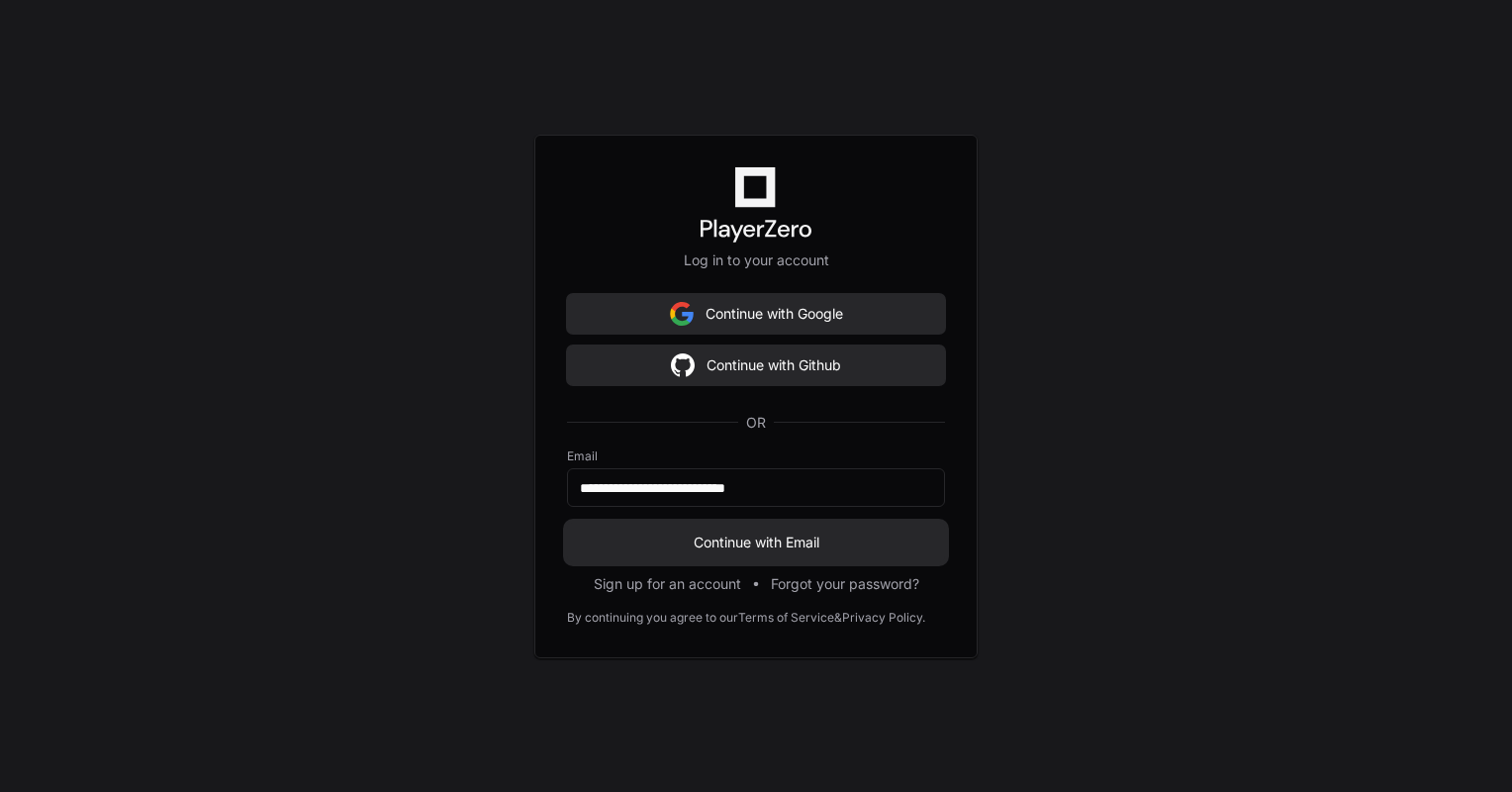 click on "Continue with Email" at bounding box center [756, 543] 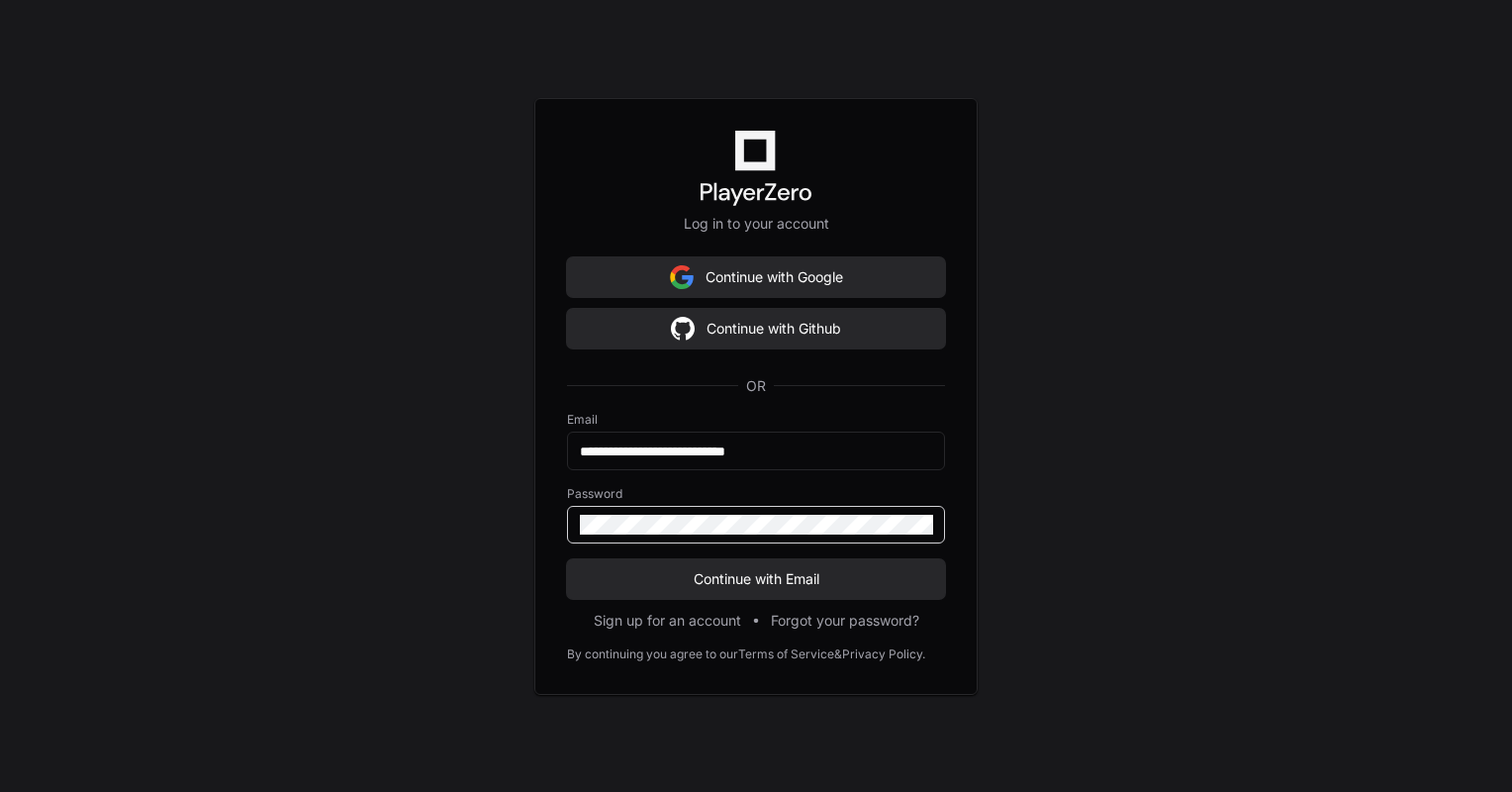 click on "Continue with Email" at bounding box center [756, 579] 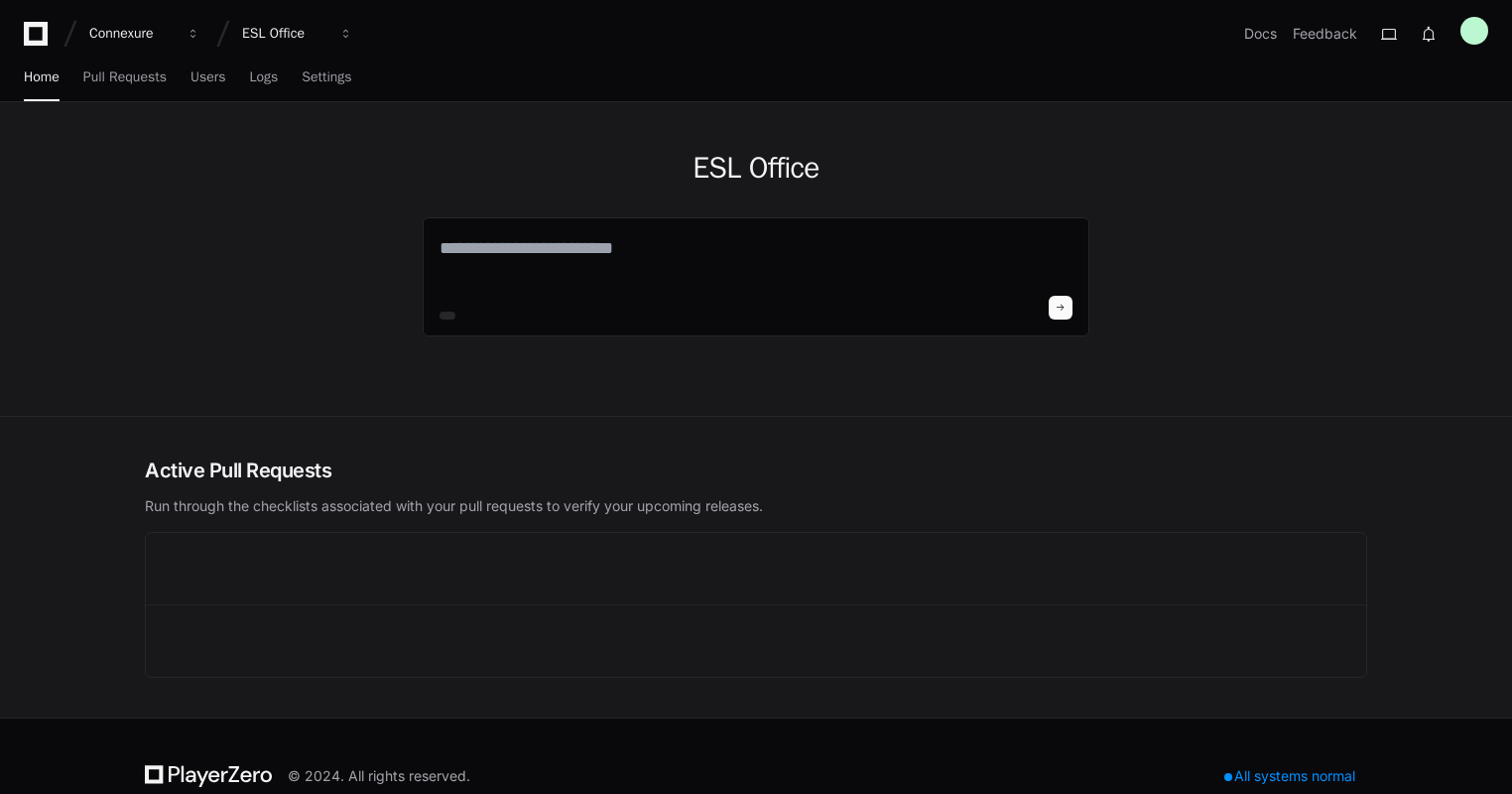 scroll, scrollTop: 0, scrollLeft: 0, axis: both 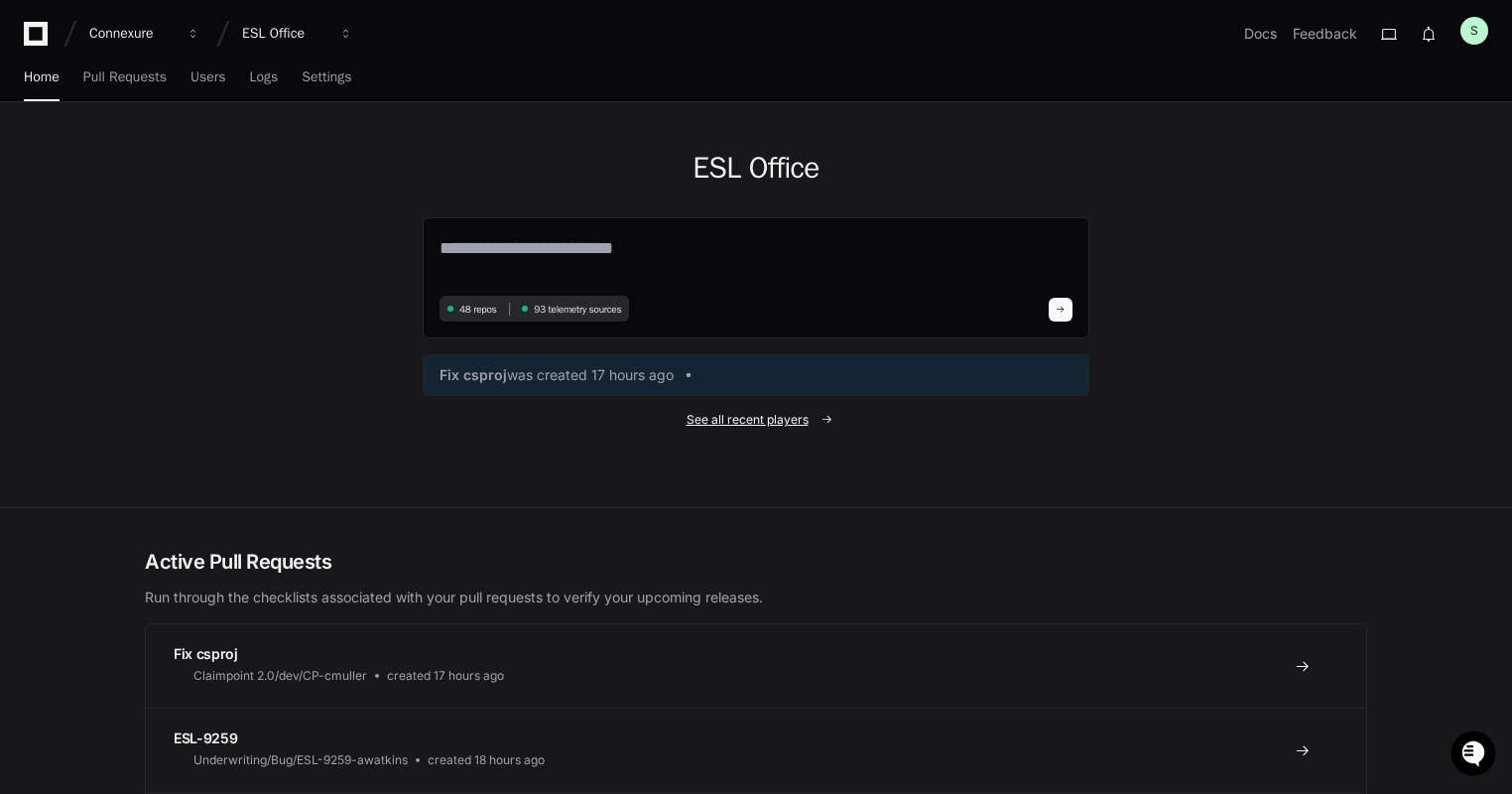 click on "See all recent players" 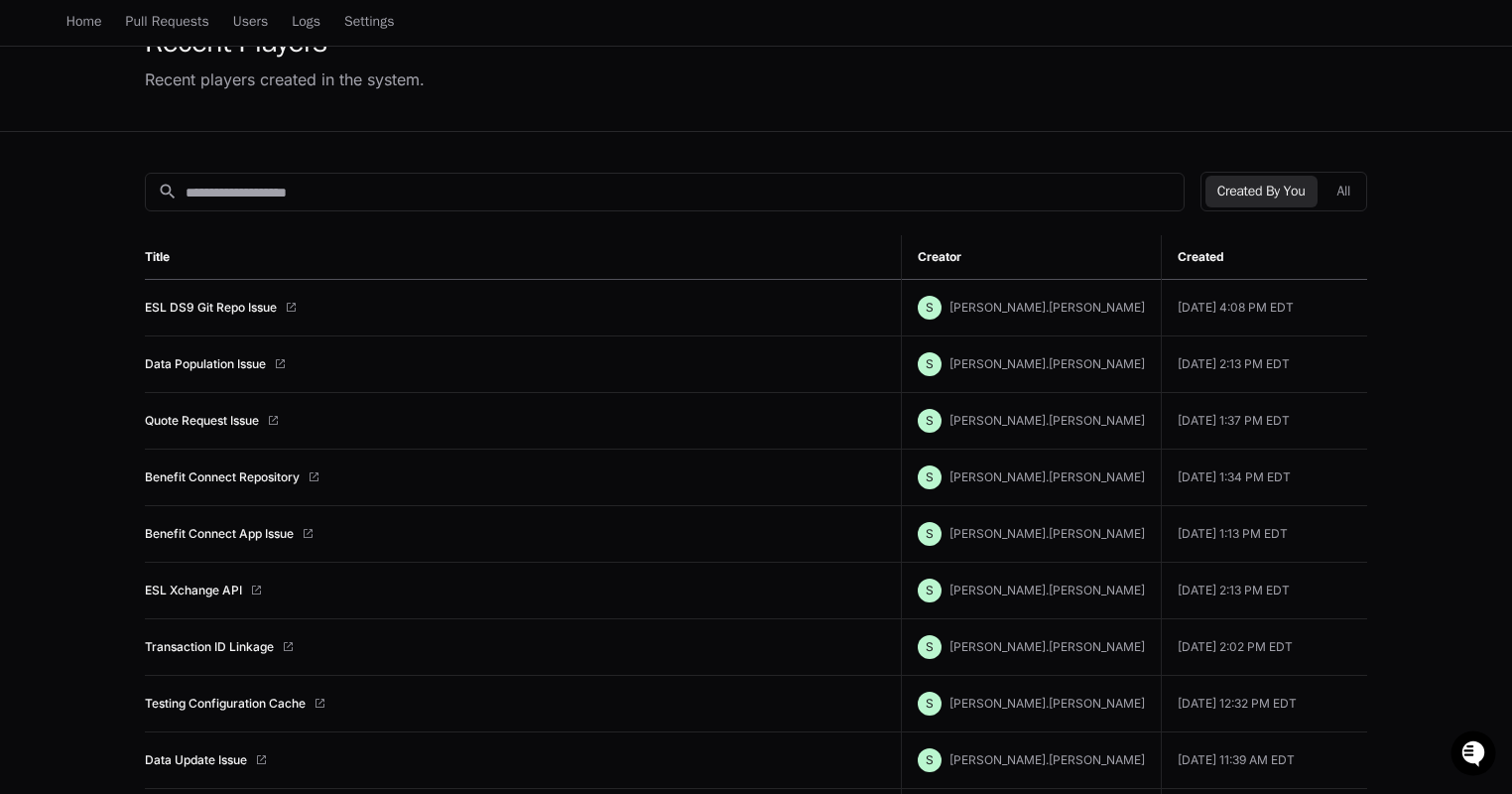 scroll, scrollTop: 119, scrollLeft: 0, axis: vertical 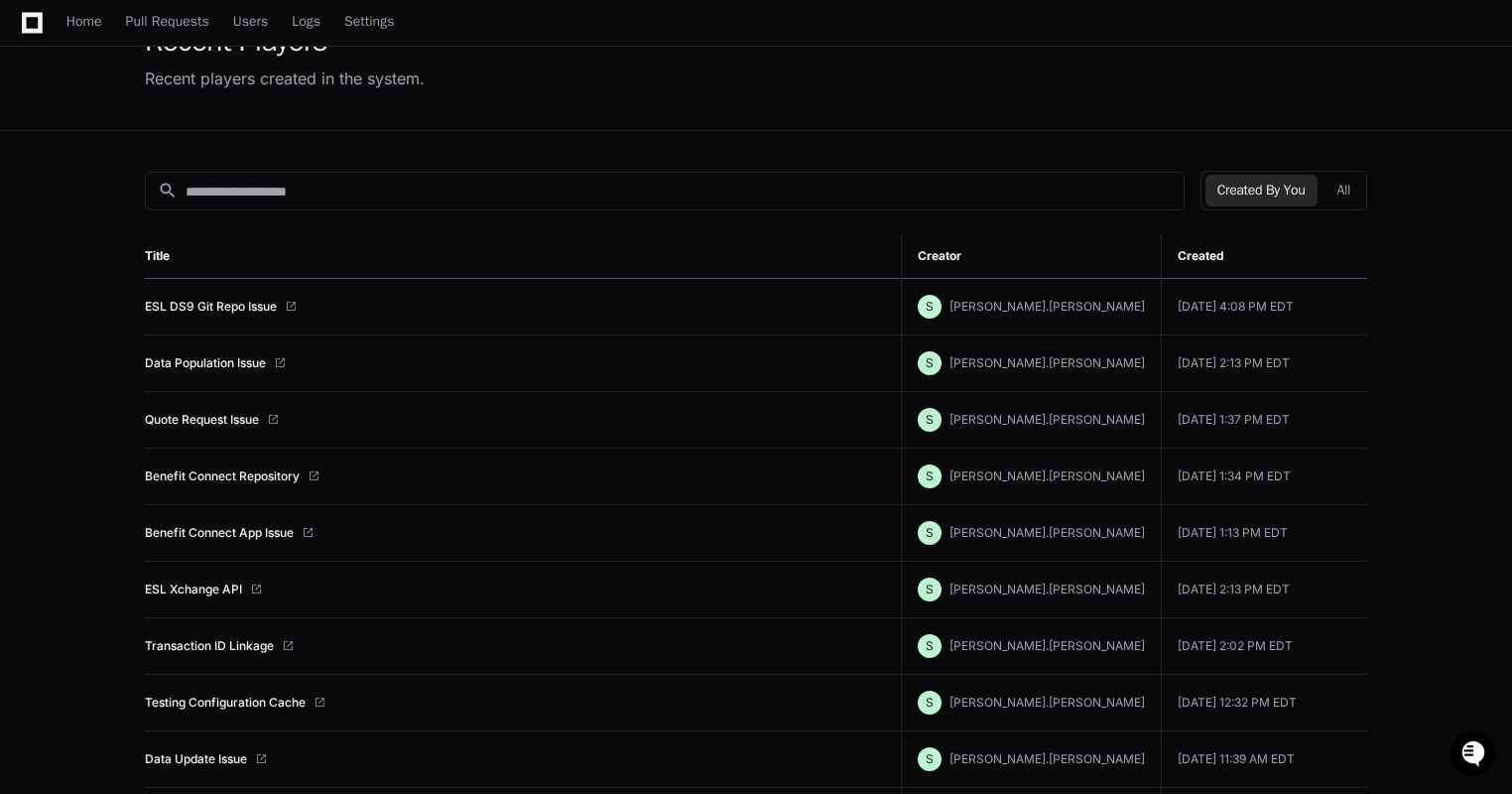 click on "Recent Players Recent players created in the system. search  Created By You   All  Title Creator Created  ESL DS9 Git Repo Issue  S sriram.narayanan  Jun 26 2025, 4:08 PM EDT   Data Population Issue  S sriram.narayanan  Jun 26 2025, 2:13 PM EDT   Quote Request Issue  S sriram.narayanan  Jun 26 2025, 1:37 PM EDT   Benefit Connect Repository  S sriram.narayanan  Jun 26 2025, 1:34 PM EDT   Benefit Connect App Issue  S sriram.narayanan  Jun 26 2025, 1:13 PM EDT   ESL Xchange API  S sriram.narayanan  Jun 25 2025, 2:13 PM EDT   Transaction ID Linkage  S sriram.narayanan  Jun 25 2025, 2:02 PM EDT   Testing Configuration Cache  S sriram.narayanan  Jun 20 2025, 12:32 PM EDT   Data Update Issue  S sriram.narayanan  Jun 20 2025, 11:39 AM EDT   PR Analysis Request  S sriram.narayanan  Jun 20 2025, 10:05 AM EDT   Code Parameter Methods  S sriram.narayanan  Jun 19 2025, 3:16 PM EDT   CalCalculateManual Procedure  S sriram.narayanan  Jun 19 2025, 10:56 AM EDT   DS9 Code Repo Issue  S sriram.narayanan S sriram.narayanan S S" 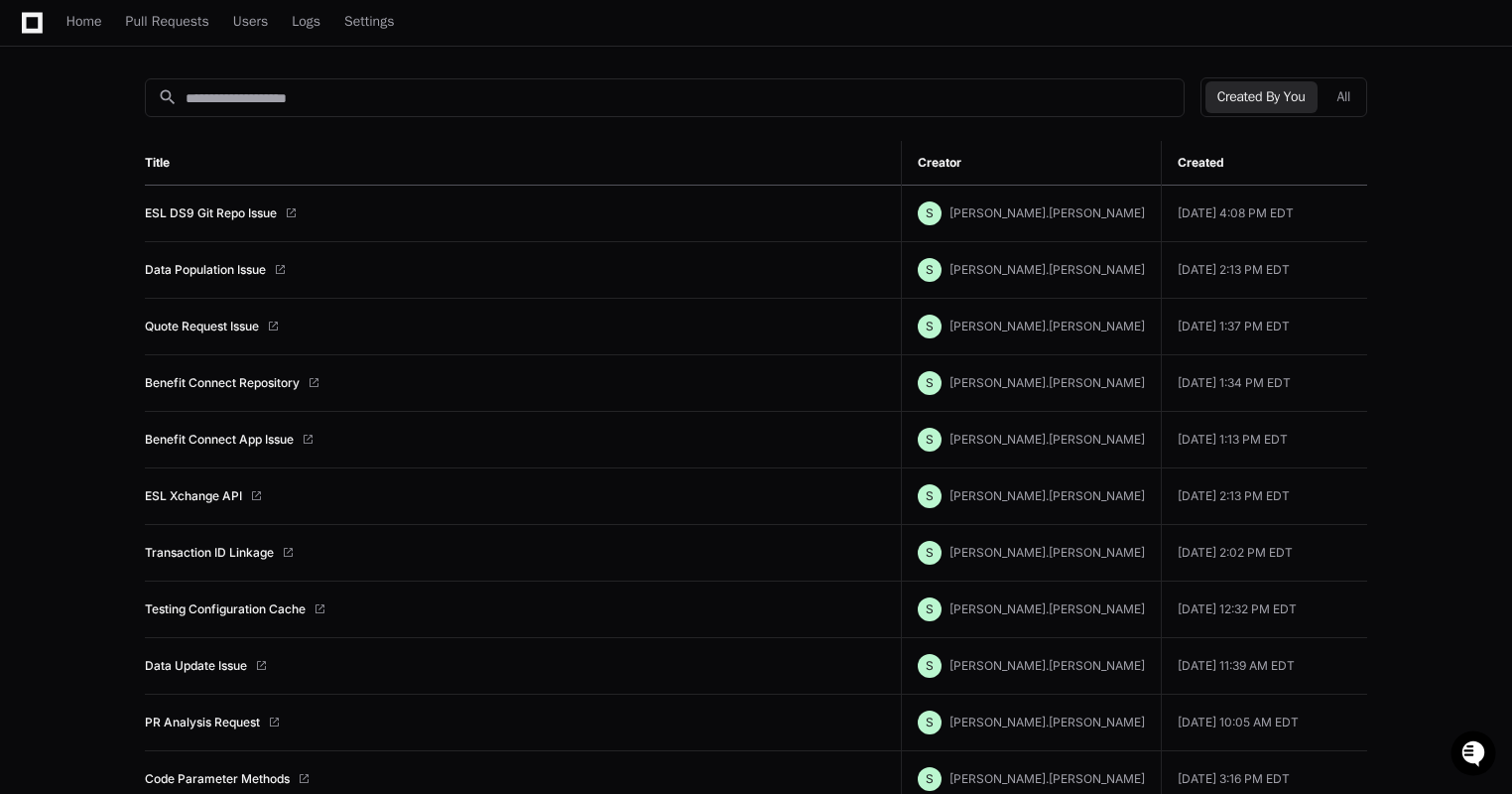 scroll, scrollTop: 0, scrollLeft: 0, axis: both 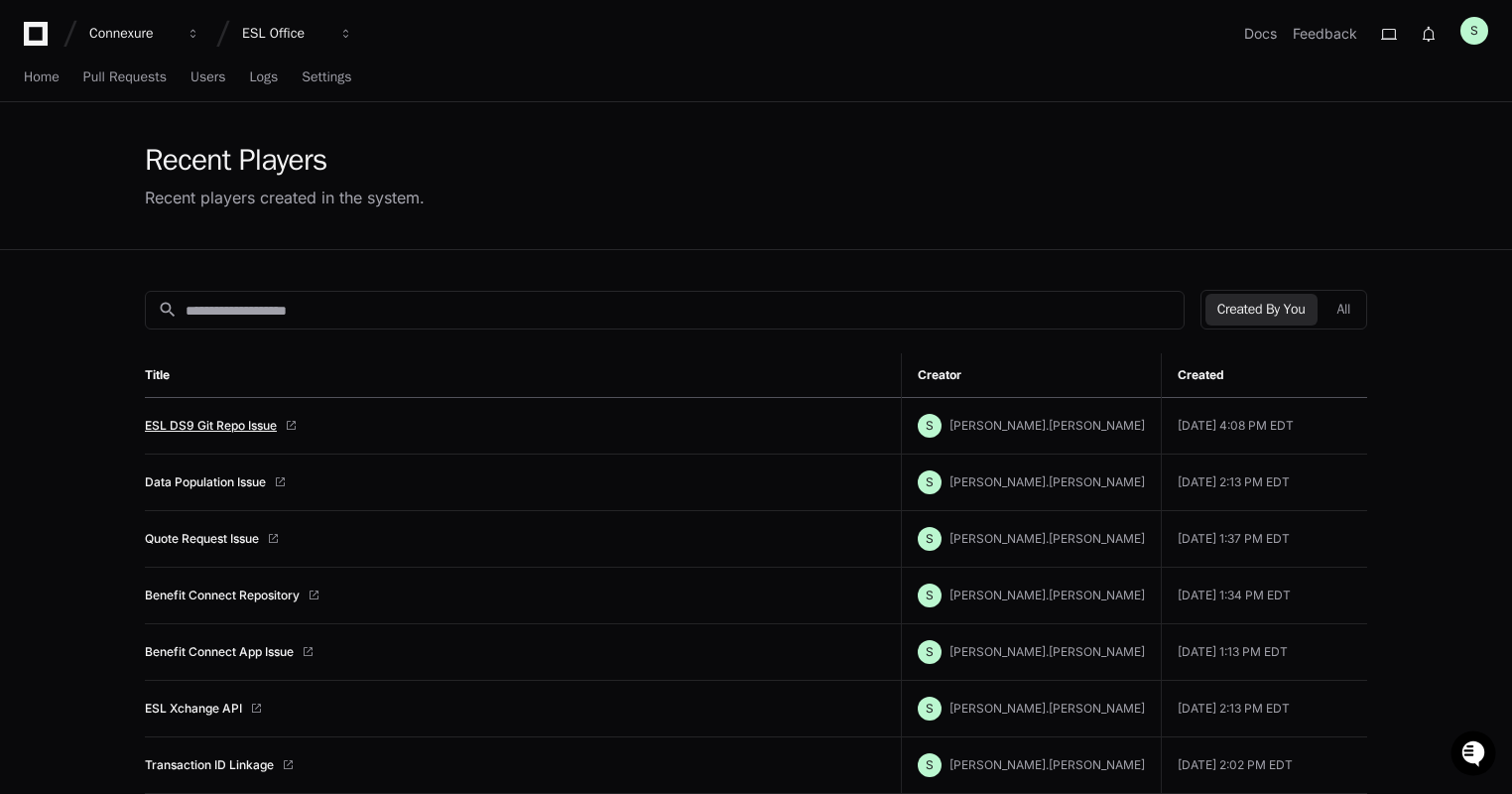 click on "ESL DS9 Git Repo Issue" 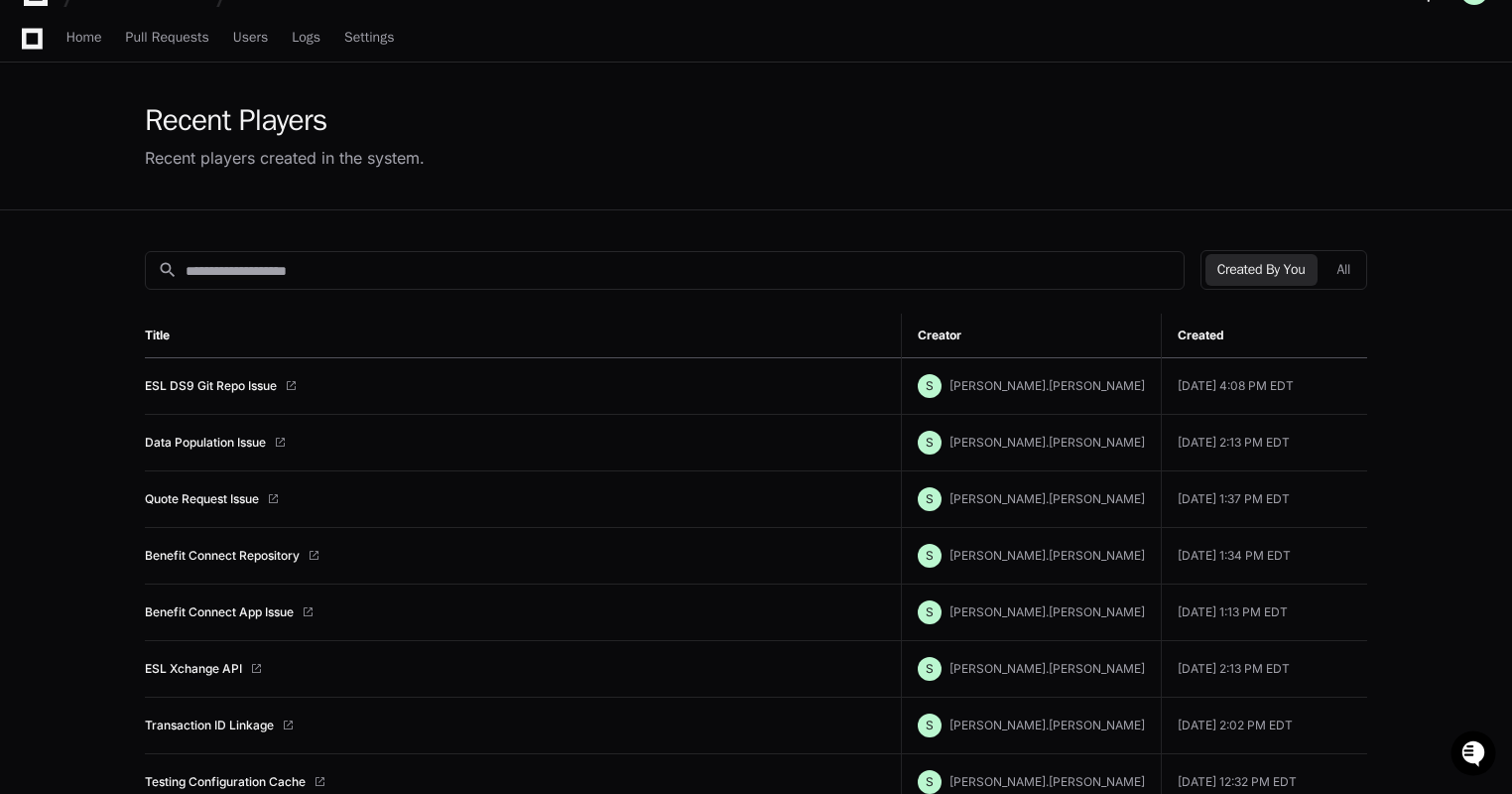 scroll, scrollTop: 159, scrollLeft: 0, axis: vertical 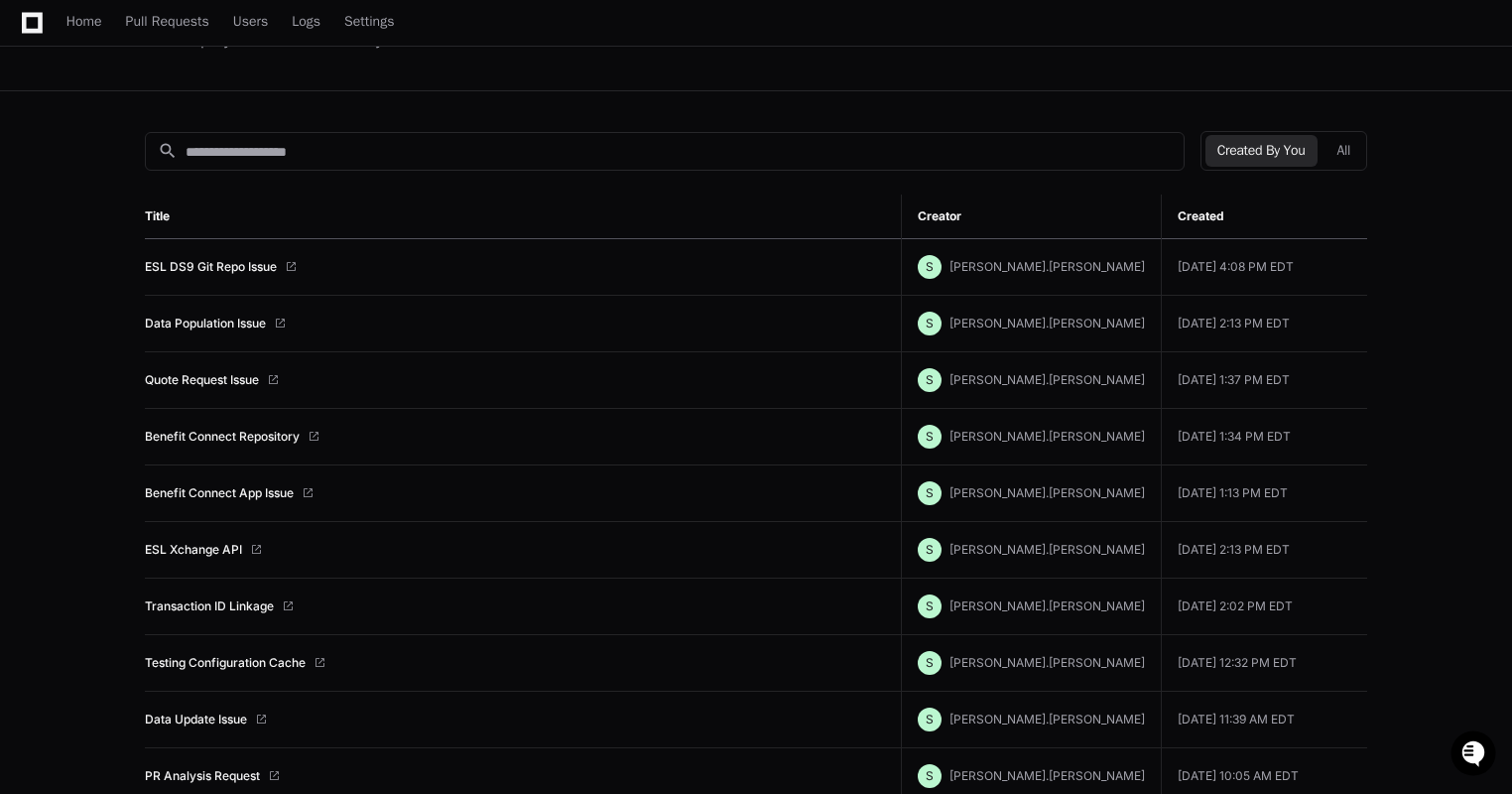 click on "Recent Players Recent players created in the system. search  Created By You   All  Title Creator Created  ESL DS9 Git Repo Issue  S sriram.narayanan  Jun 26 2025, 4:08 PM EDT   Data Population Issue  S sriram.narayanan  Jun 26 2025, 2:13 PM EDT   Quote Request Issue  S sriram.narayanan  Jun 26 2025, 1:37 PM EDT   Benefit Connect Repository  S sriram.narayanan  Jun 26 2025, 1:34 PM EDT   Benefit Connect App Issue  S sriram.narayanan  Jun 26 2025, 1:13 PM EDT   ESL Xchange API  S sriram.narayanan  Jun 25 2025, 2:13 PM EDT   Transaction ID Linkage  S sriram.narayanan  Jun 25 2025, 2:02 PM EDT   Testing Configuration Cache  S sriram.narayanan  Jun 20 2025, 12:32 PM EDT   Data Update Issue  S sriram.narayanan  Jun 20 2025, 11:39 AM EDT   PR Analysis Request  S sriram.narayanan  Jun 20 2025, 10:05 AM EDT   Code Parameter Methods  S sriram.narayanan  Jun 19 2025, 3:16 PM EDT   CalCalculateManual Procedure  S sriram.narayanan  Jun 19 2025, 10:56 AM EDT   DS9 Code Repo Issue  S sriram.narayanan S sriram.narayanan S S" 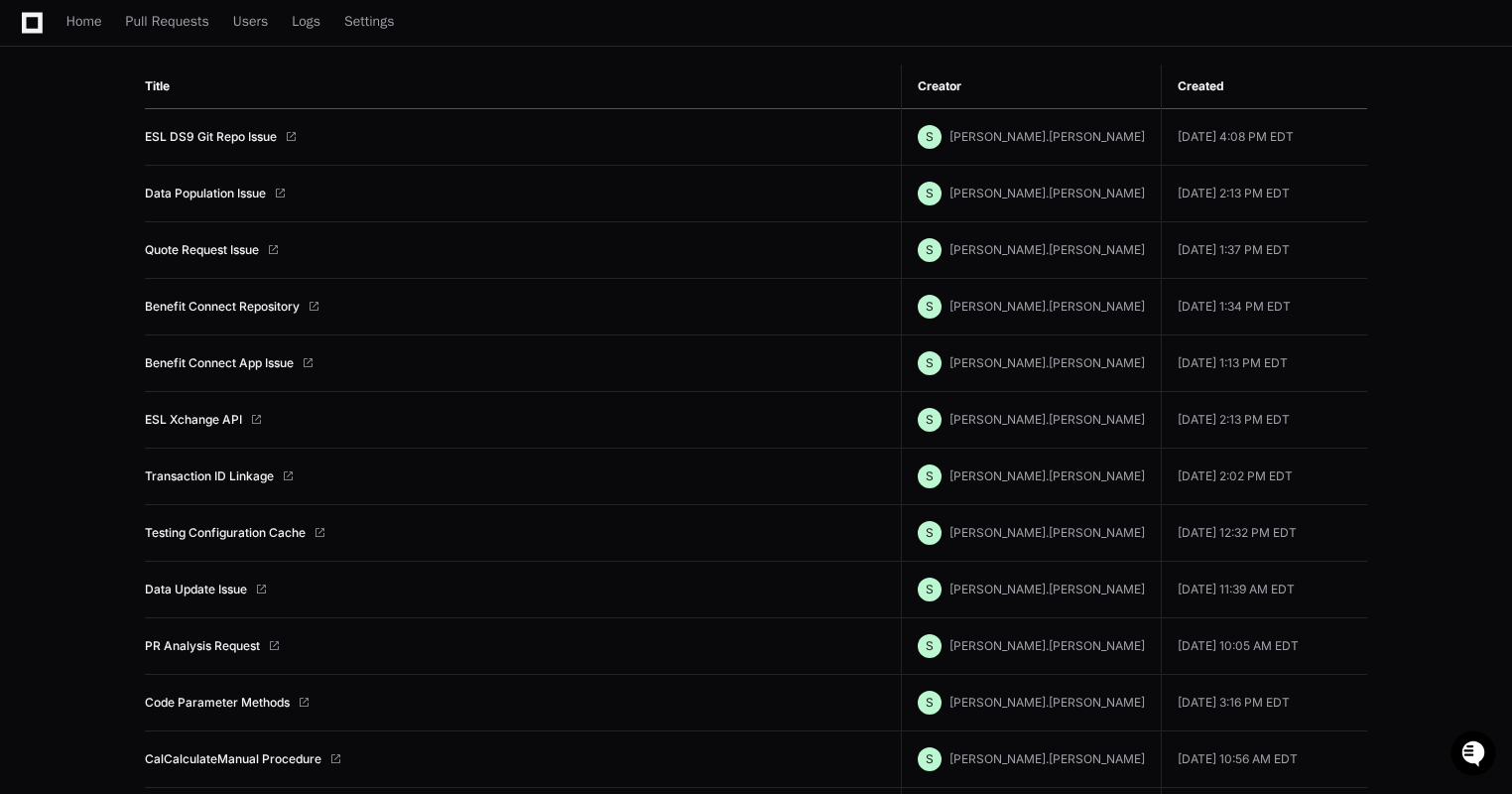 scroll, scrollTop: 290, scrollLeft: 0, axis: vertical 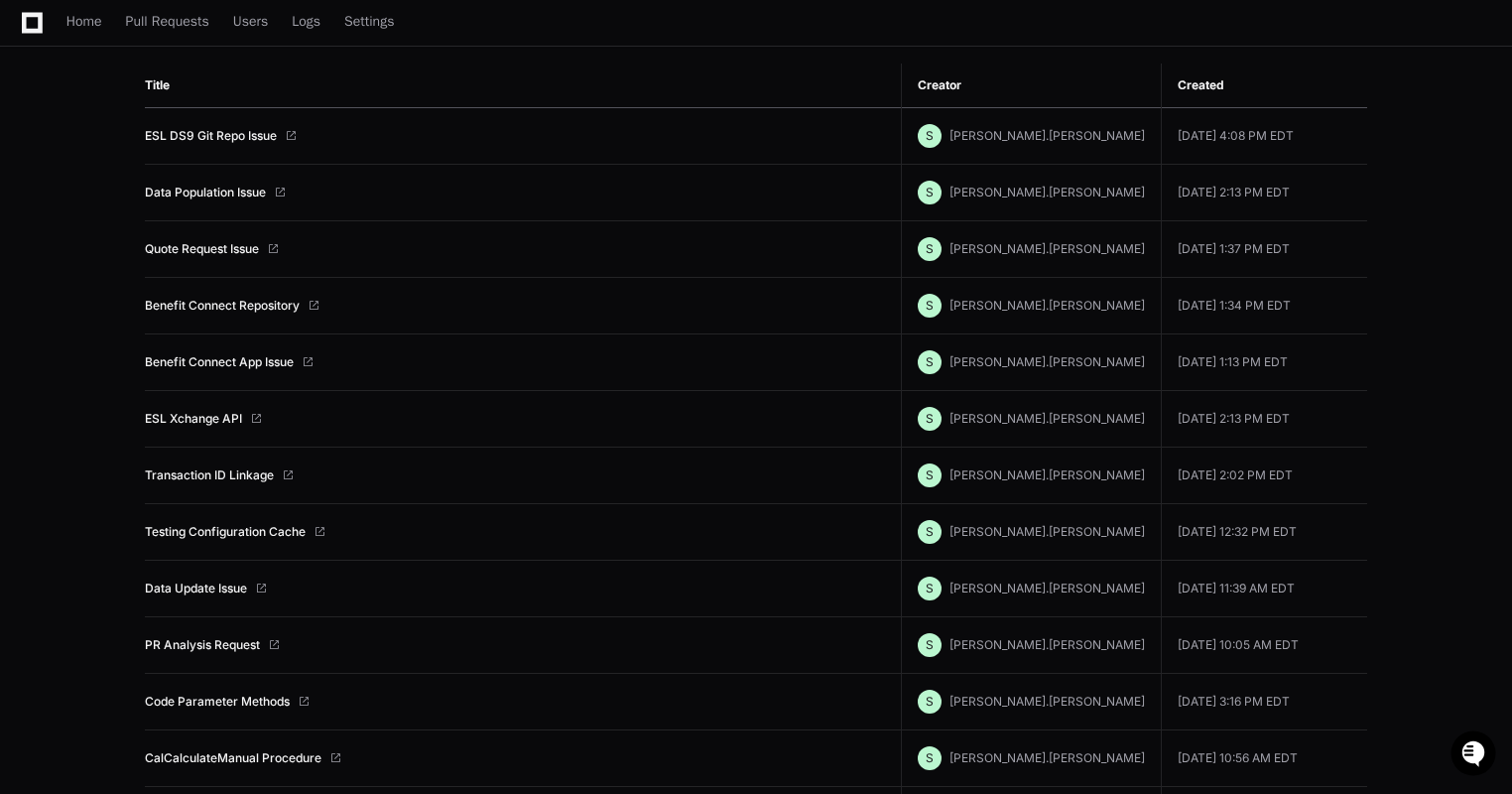 click on "Benefit Connect App Issue" 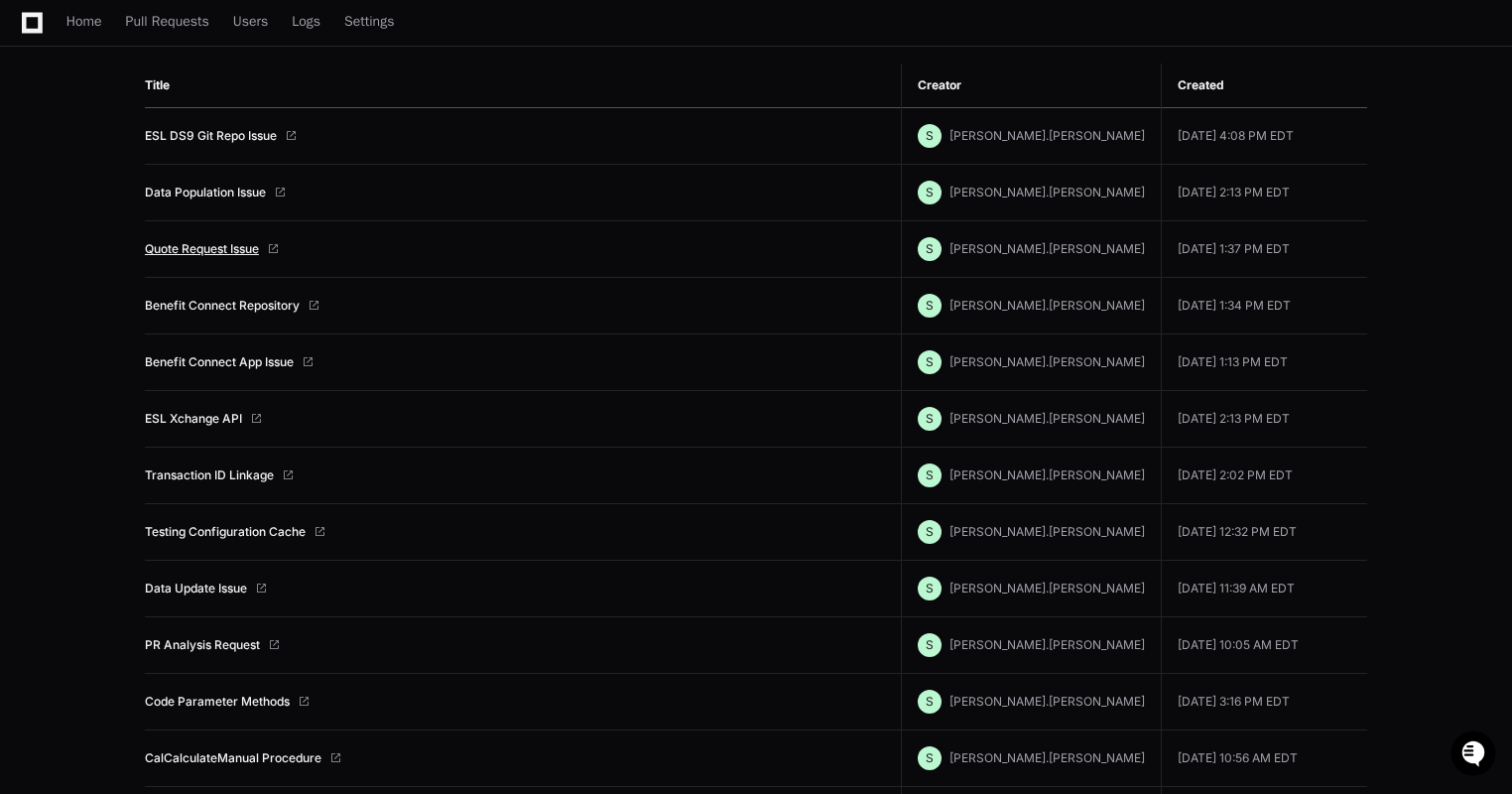 click on "Quote Request Issue" 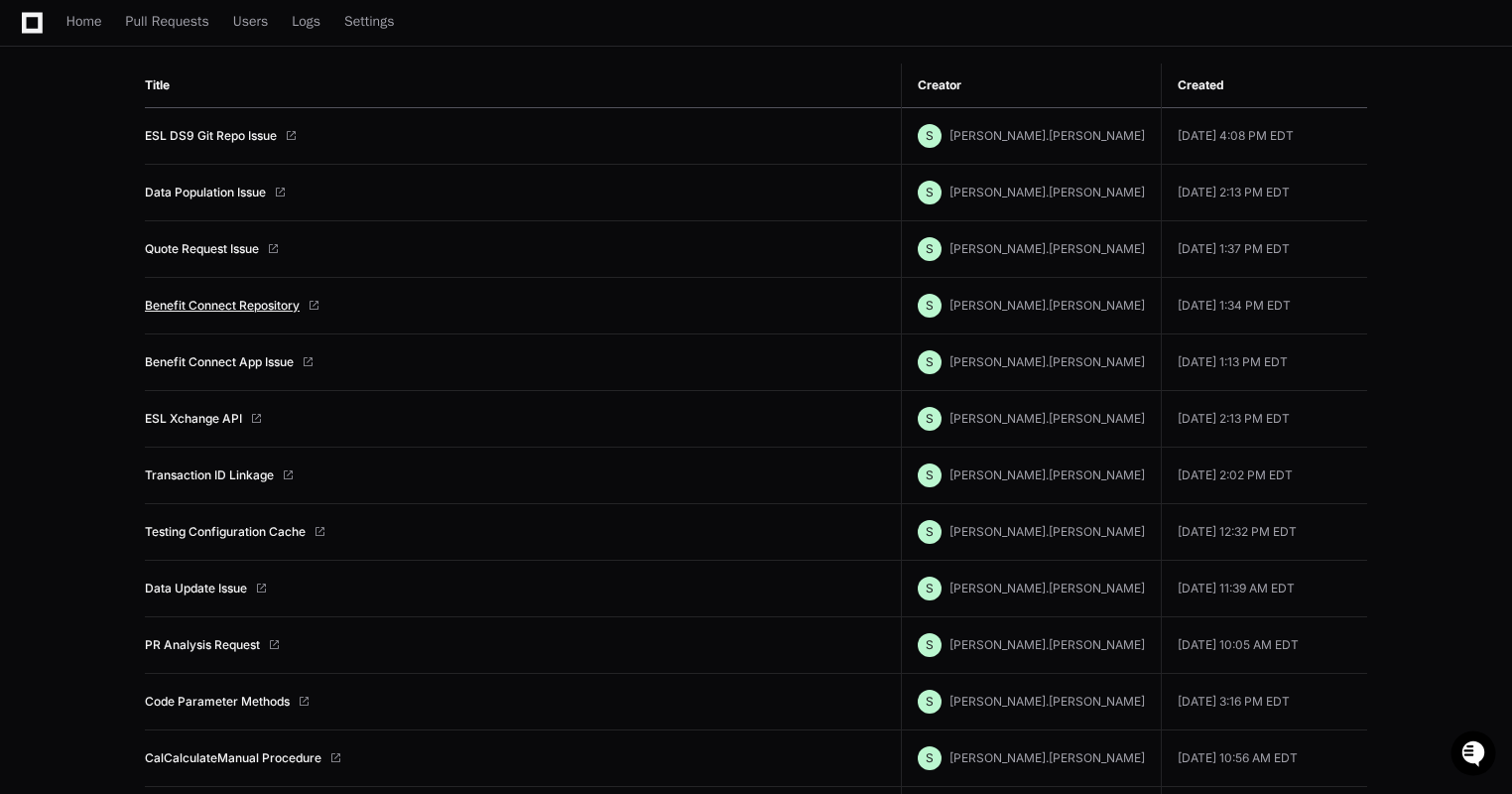 click on "Benefit Connect Repository" 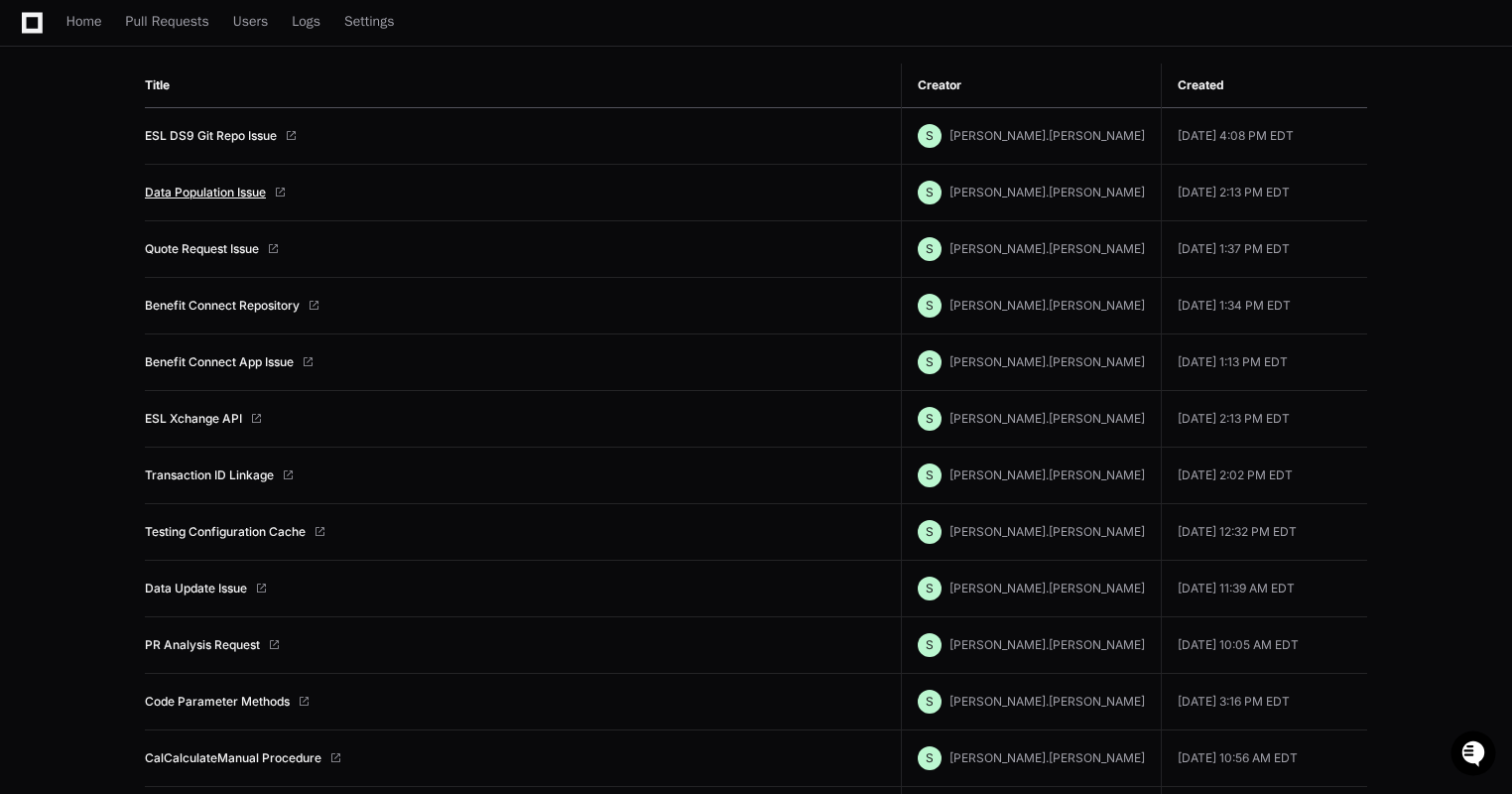 click on "Data Population Issue" 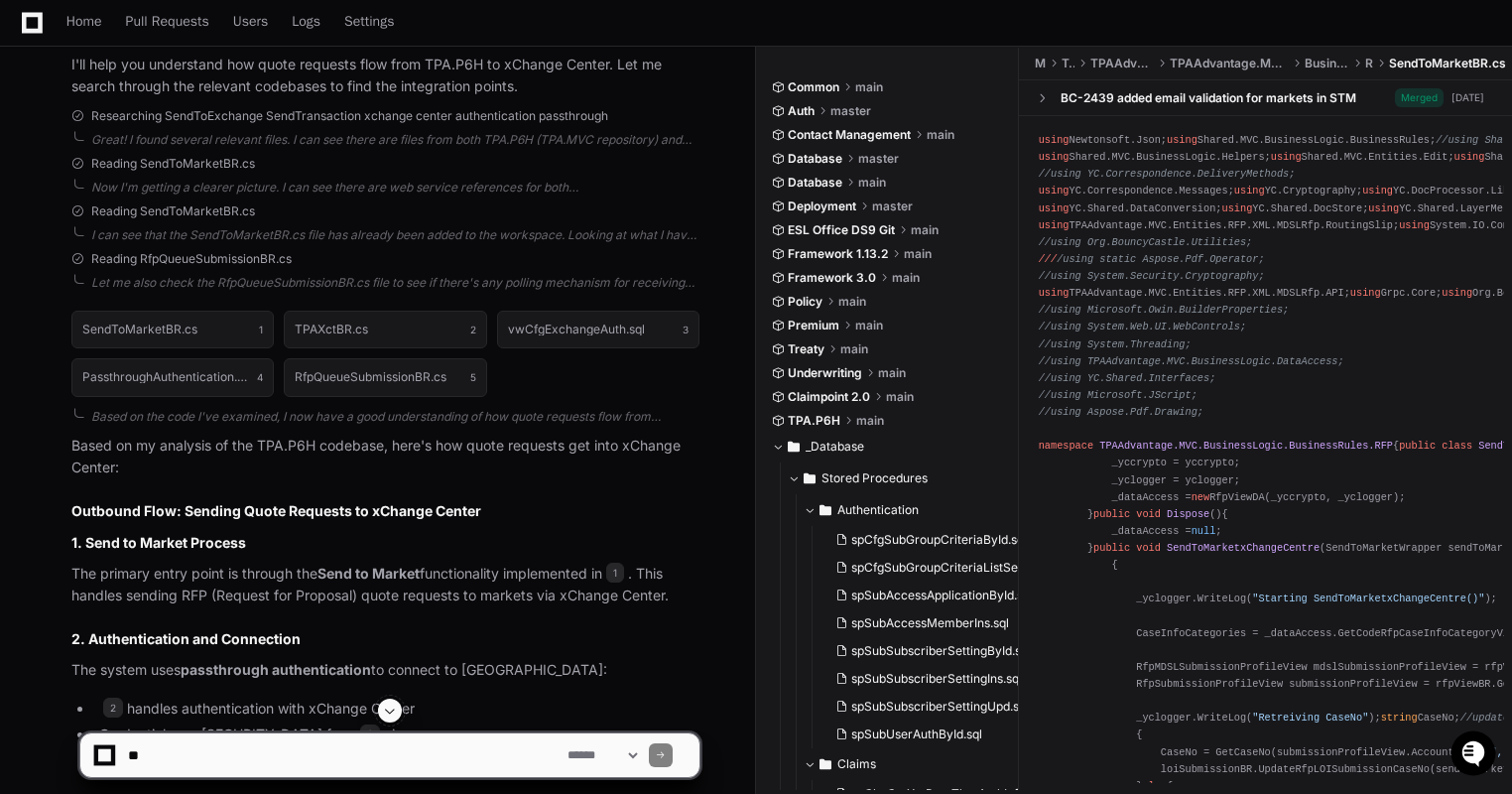 scroll, scrollTop: 482, scrollLeft: 0, axis: vertical 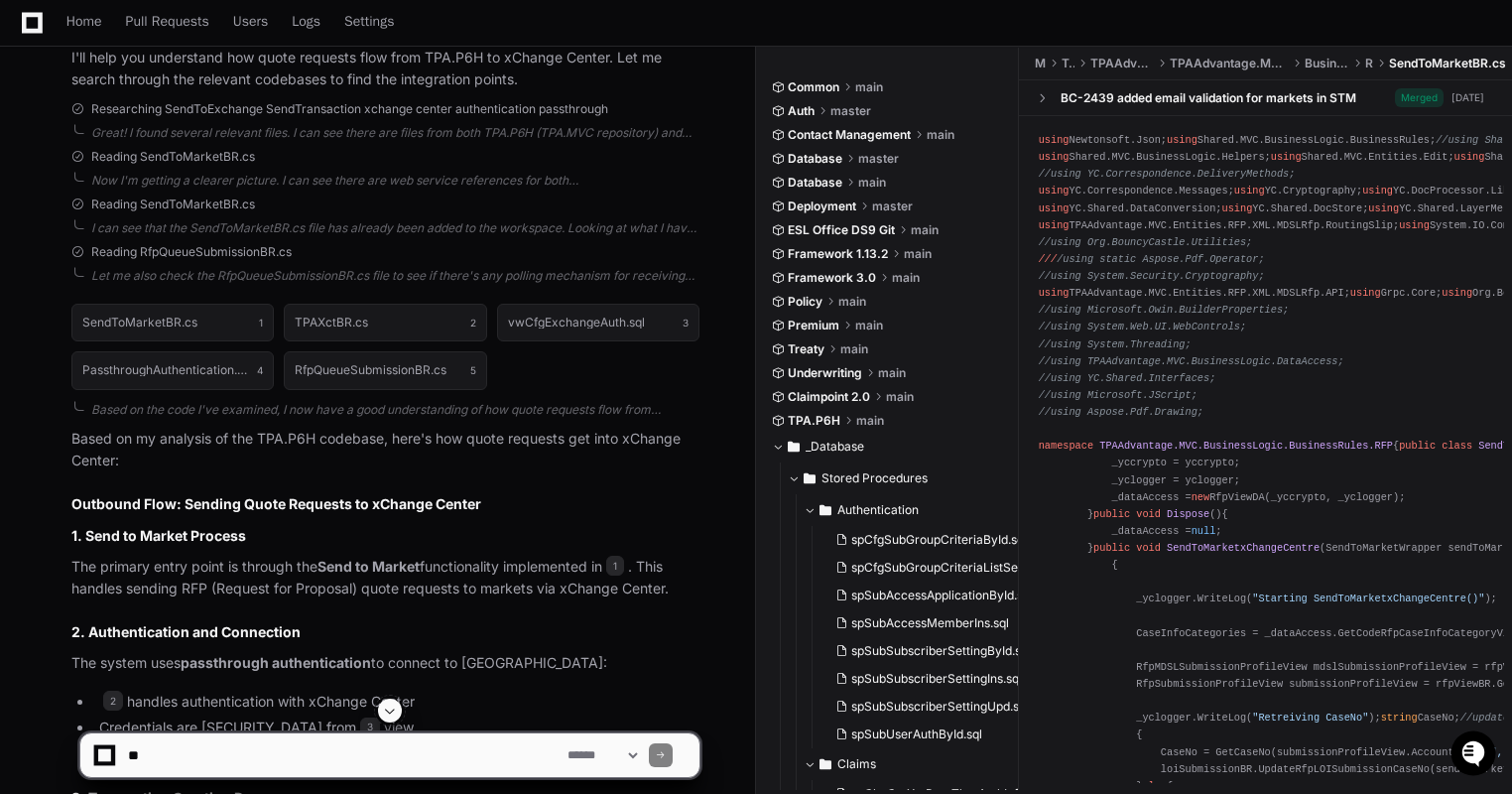 click on "Based on my analysis of the TPA.P6H codebase, here's how quote requests get into xChange Center:
Outbound Flow: Sending Quote Requests to xChange Center
1. Send to Market Process
The primary entry point is through the  Send to Market  functionality implemented in  1 . This handles sending RFP (Request for Proposal) quote requests to markets via xChange Center.
2. Authentication and Connection
The system uses  passthrough authentication  to connect to xChange Center:
2  handles authentication with xChange Center
Credentials are retrieved from  3  view
Web service references are configured in  4
3. Transaction Creation Process
The  StartXChangeCentreTransaction  method in  1  creates transactions in xChange Center:
XML Envelope Creation : Creates an  XMLEnvelope  with transaction metadata
Document Building : Builds documents including RFP XML and attachments
Transaction Transmission : Uses  XctTransactionWS  web service to send data
Inbox Creation
Service URL  setting" 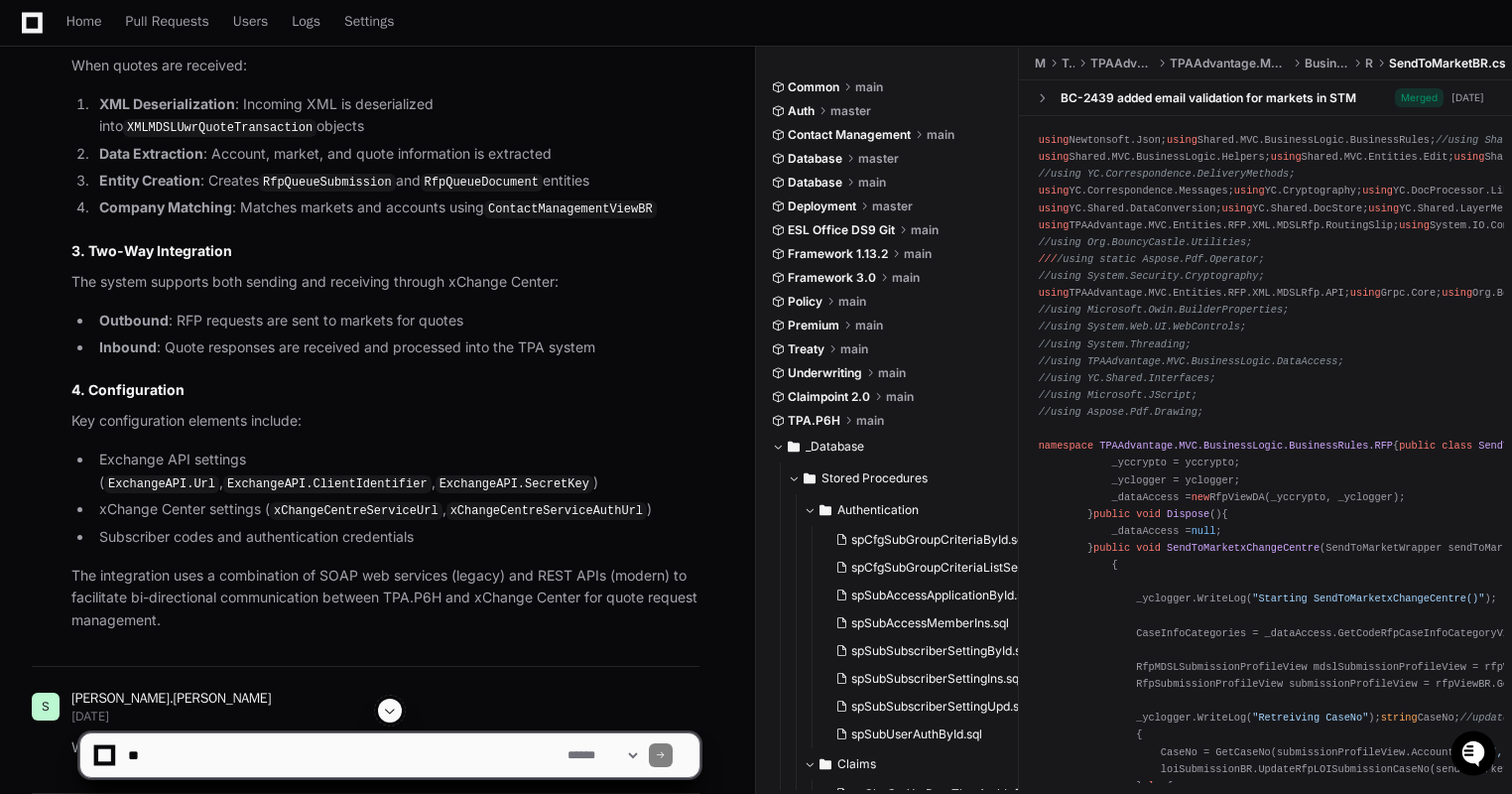 scroll, scrollTop: 1856, scrollLeft: 0, axis: vertical 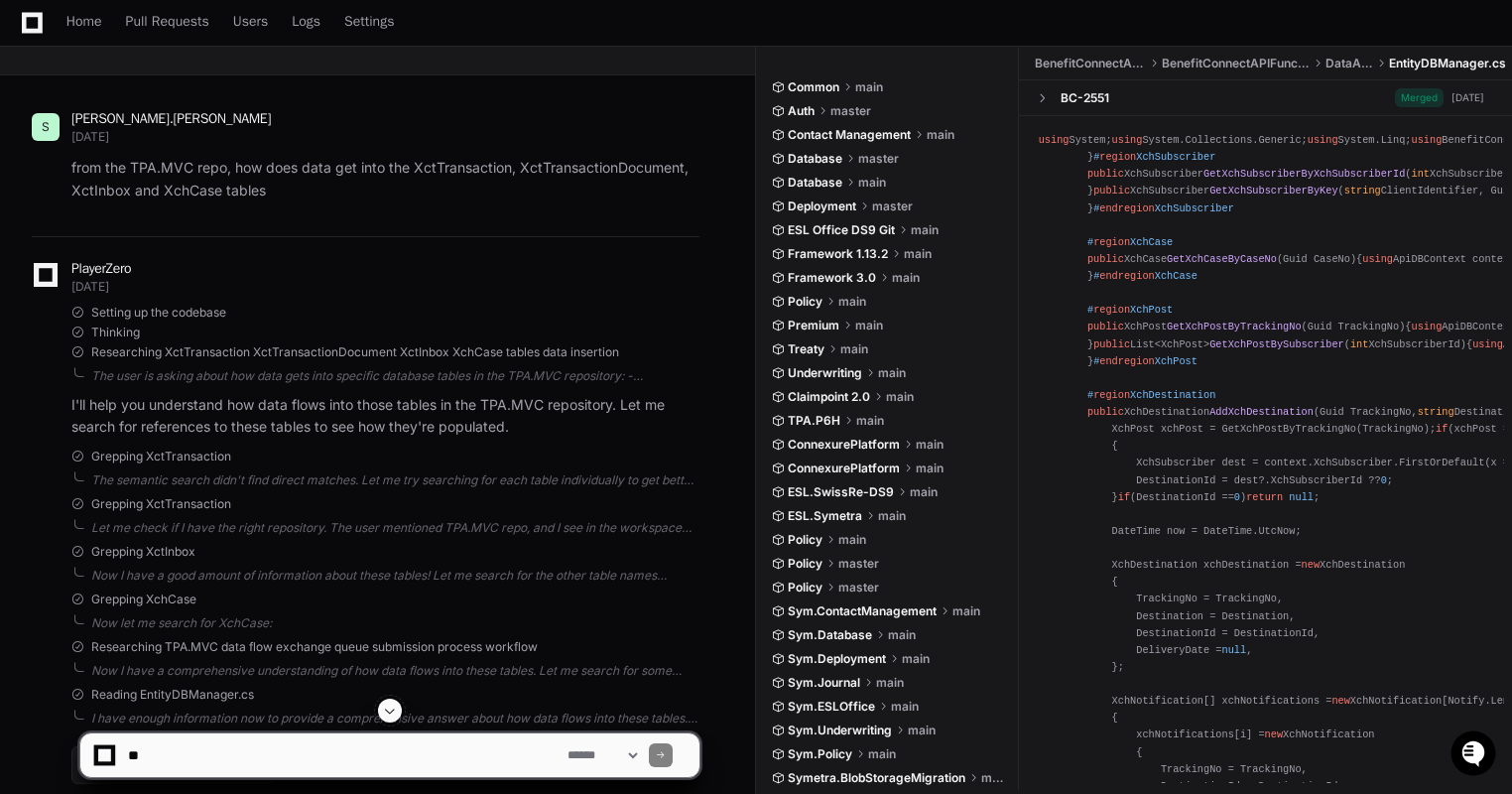 click on "S sriram.narayanan 6 days ago from the TPA.MVC repo, how does data get into the XctTransaction, XctTransactionDocument, XctInbox and XchCase tables
PlayerZero 6 days ago Setting up the codebase Thinking Researching XctTransaction XctTransactionDocument XctInbox XchCase tables data insertion  The user is asking about how data gets into specific database tables in the TPA.MVC repository:
- XctTransaction
- XctTransactionDocument
- XctInbox
- XchCase
I need to search the TPA.MVC repository to understand how data flows into these tables. Let me first search for these table names to see where they're referenced in the codebase.
Looking at the workspace, I can see there's a "TPA.MVC" repository with repo_id "67bf3006537b9969060c15ad". Let me search for these table names in that repository.  I'll help you understand how data flows into those tables in the TPA.MVC repository. Let me search for references to these tables to see how they're populated.
Grepping XctInbox" 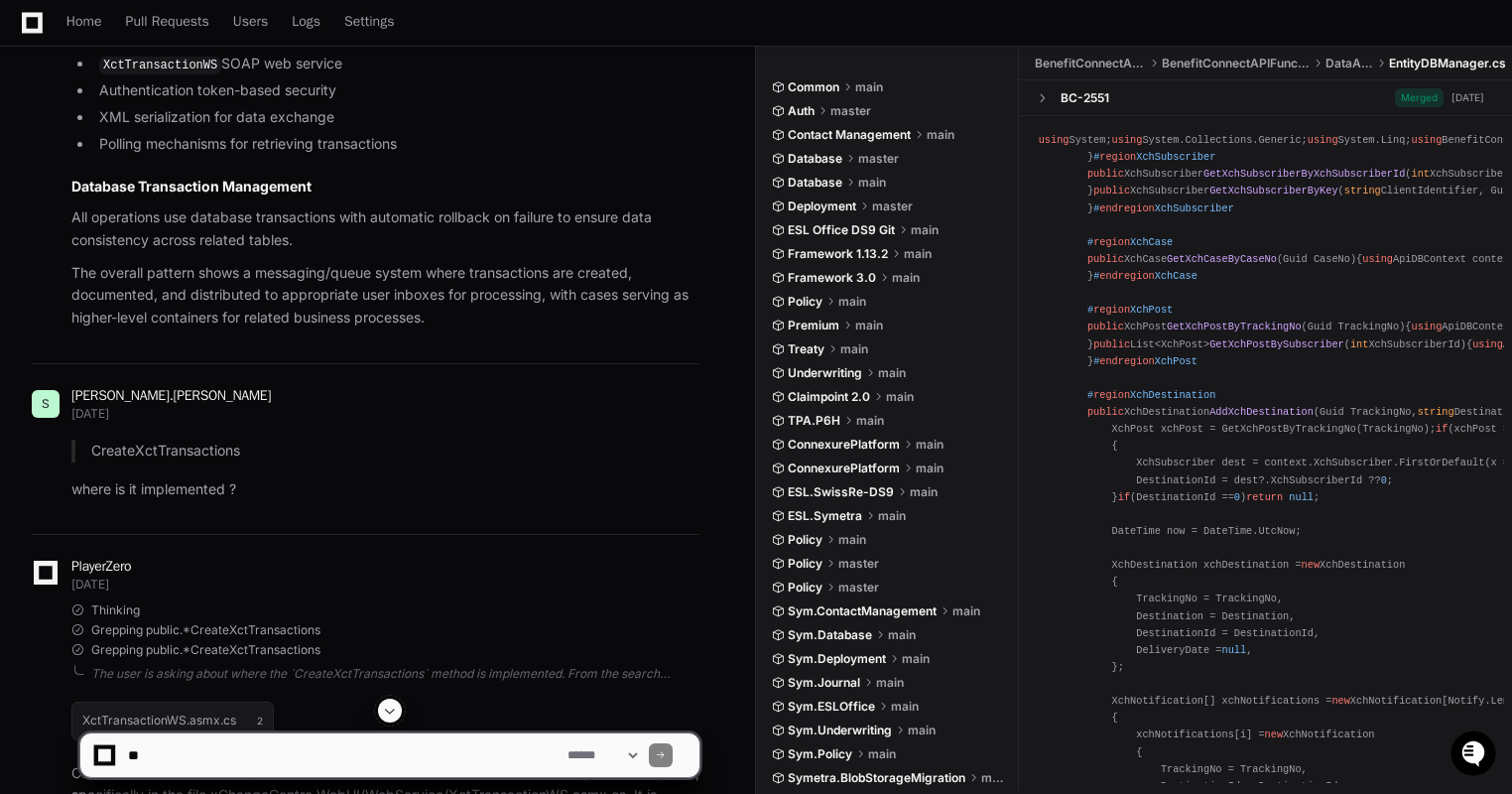 scroll, scrollTop: 3227, scrollLeft: 0, axis: vertical 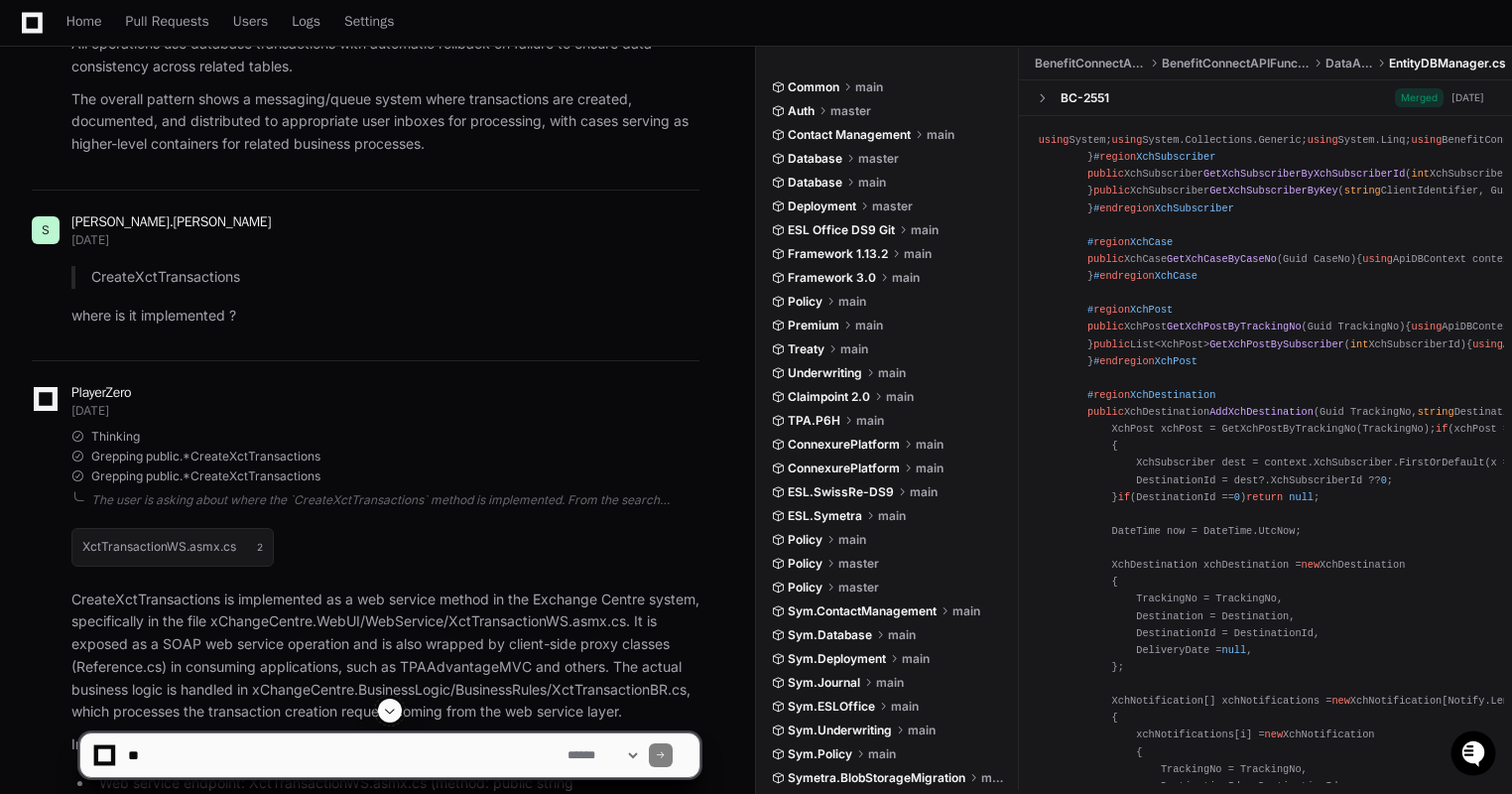 click on "S sriram.narayanan 6 days ago from the TPA.MVC repo, how does data get into the XctTransaction, XctTransactionDocument, XctInbox and XchCase tables
PlayerZero 6 days ago Setting up the codebase Thinking Researching XctTransaction XctTransactionDocument XctInbox XchCase tables data insertion  The user is asking about how data gets into specific database tables in the TPA.MVC repository:
- XctTransaction
- XctTransactionDocument
- XctInbox
- XchCase
I need to search the TPA.MVC repository to understand how data flows into these tables. Let me first search for these table names to see where they're referenced in the codebase.
Looking at the workspace, I can see there's a "TPA.MVC" repository with repo_id "67bf3006537b9969060c15ad". Let me search for these table names in that repository.  I'll help you understand how data flows into those tables in the TPA.MVC repository. Let me search for references to these tables to see how they're populated.
Grepping XctInbox" 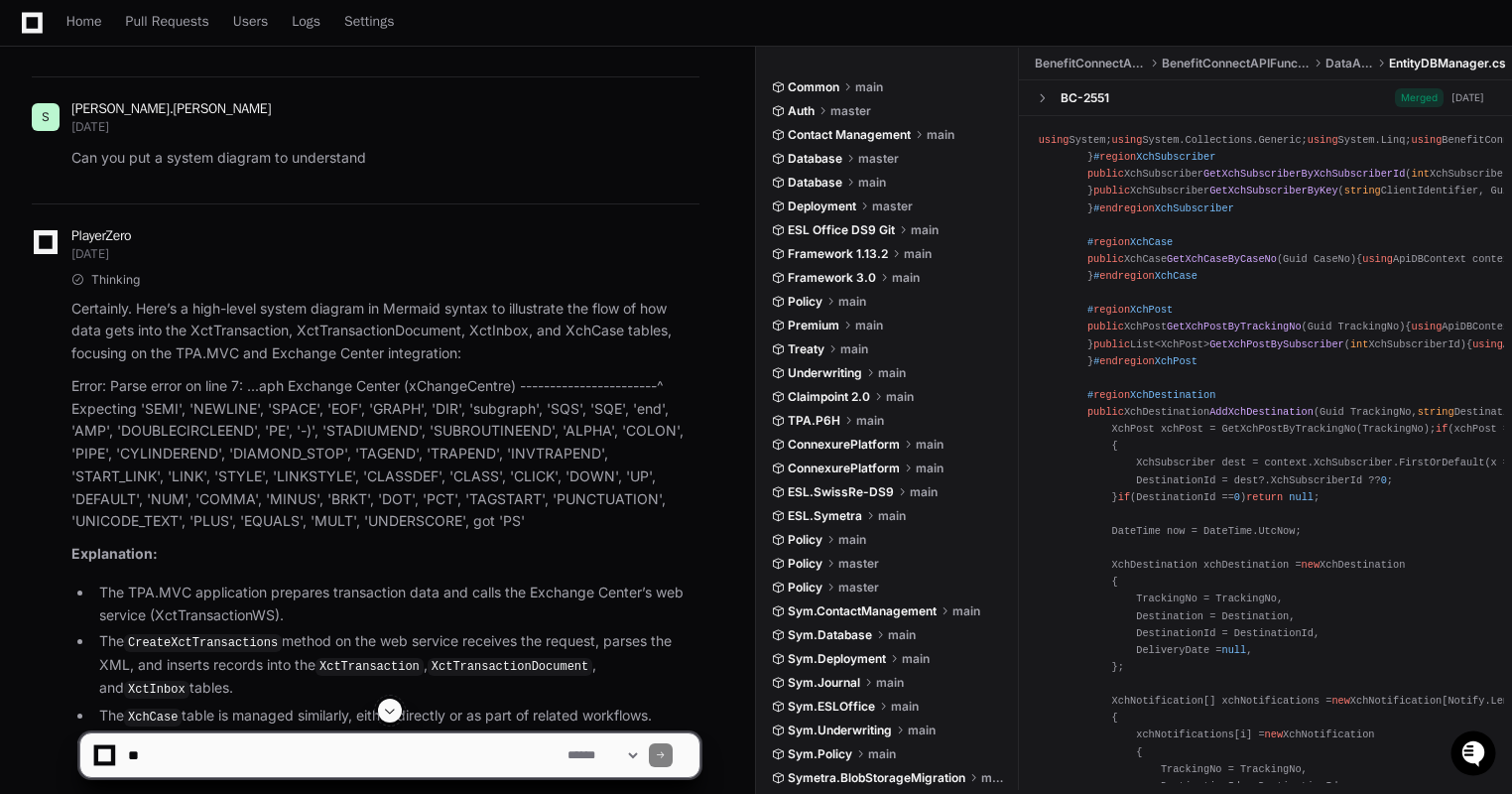 scroll, scrollTop: 4045, scrollLeft: 0, axis: vertical 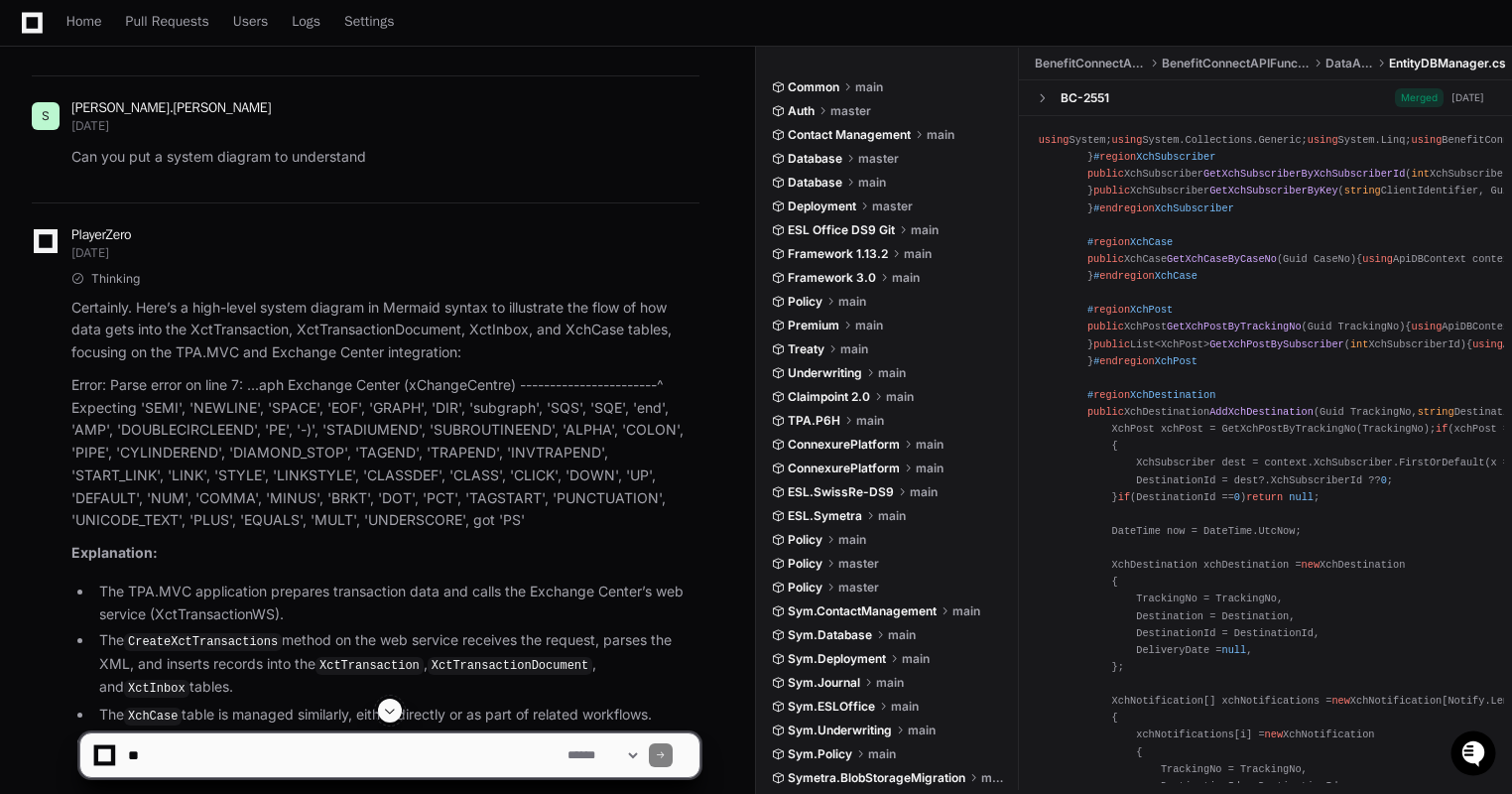 click on "S sriram.narayanan 6 days ago from the TPA.MVC repo, how does data get into the XctTransaction, XctTransactionDocument, XctInbox and XchCase tables
PlayerZero 6 days ago Setting up the codebase Thinking Researching XctTransaction XctTransactionDocument XctInbox XchCase tables data insertion  The user is asking about how data gets into specific database tables in the TPA.MVC repository:
- XctTransaction
- XctTransactionDocument
- XctInbox
- XchCase
I need to search the TPA.MVC repository to understand how data flows into these tables. Let me first search for these table names to see where they're referenced in the codebase.
Looking at the workspace, I can see there's a "TPA.MVC" repository with repo_id "67bf3006537b9969060c15ad". Let me search for these table names in that repository.  I'll help you understand how data flows into those tables in the TPA.MVC repository. Let me search for references to these tables to see how they're populated.
Grepping XctInbox" 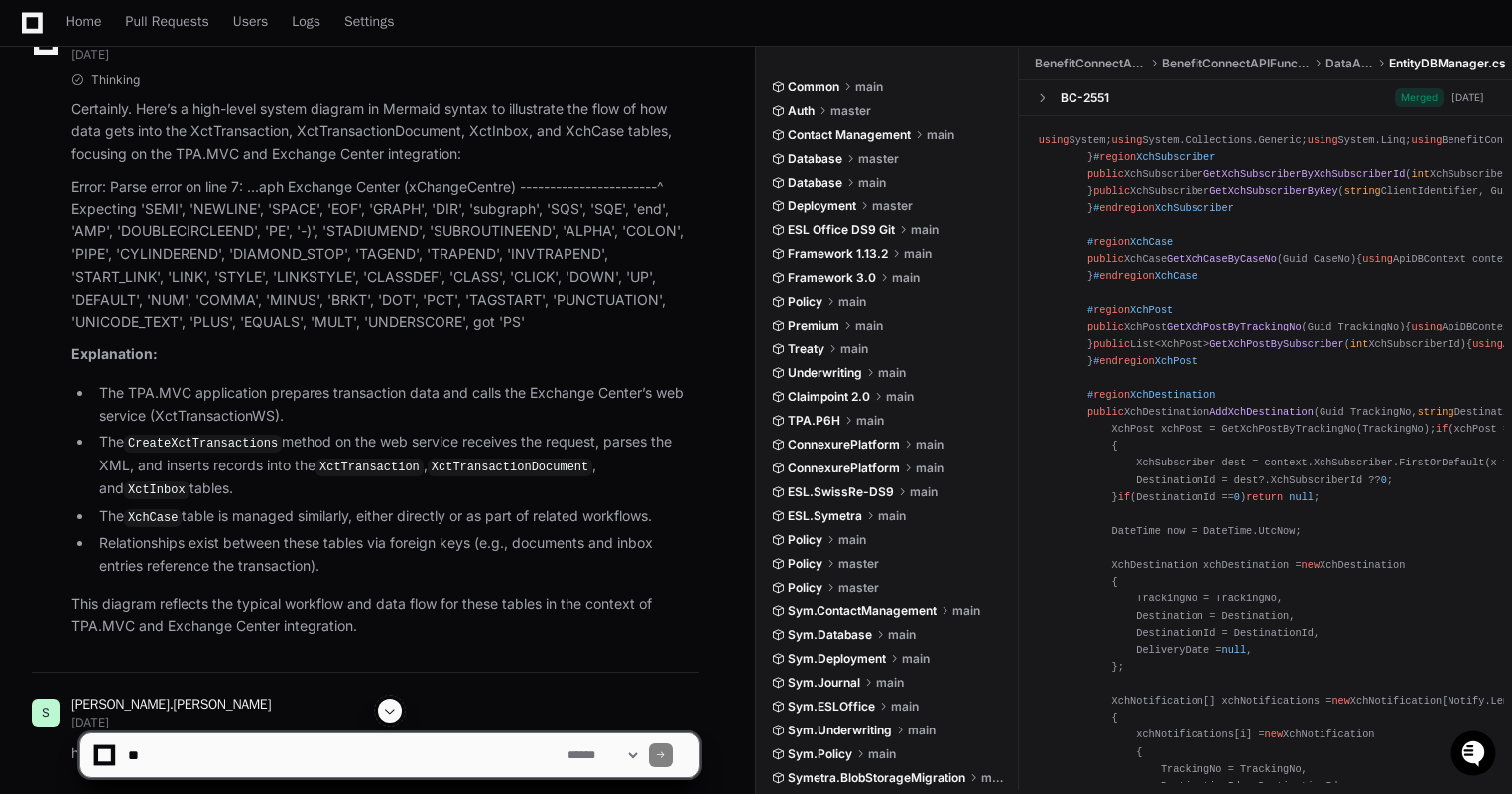 scroll, scrollTop: 4236, scrollLeft: 0, axis: vertical 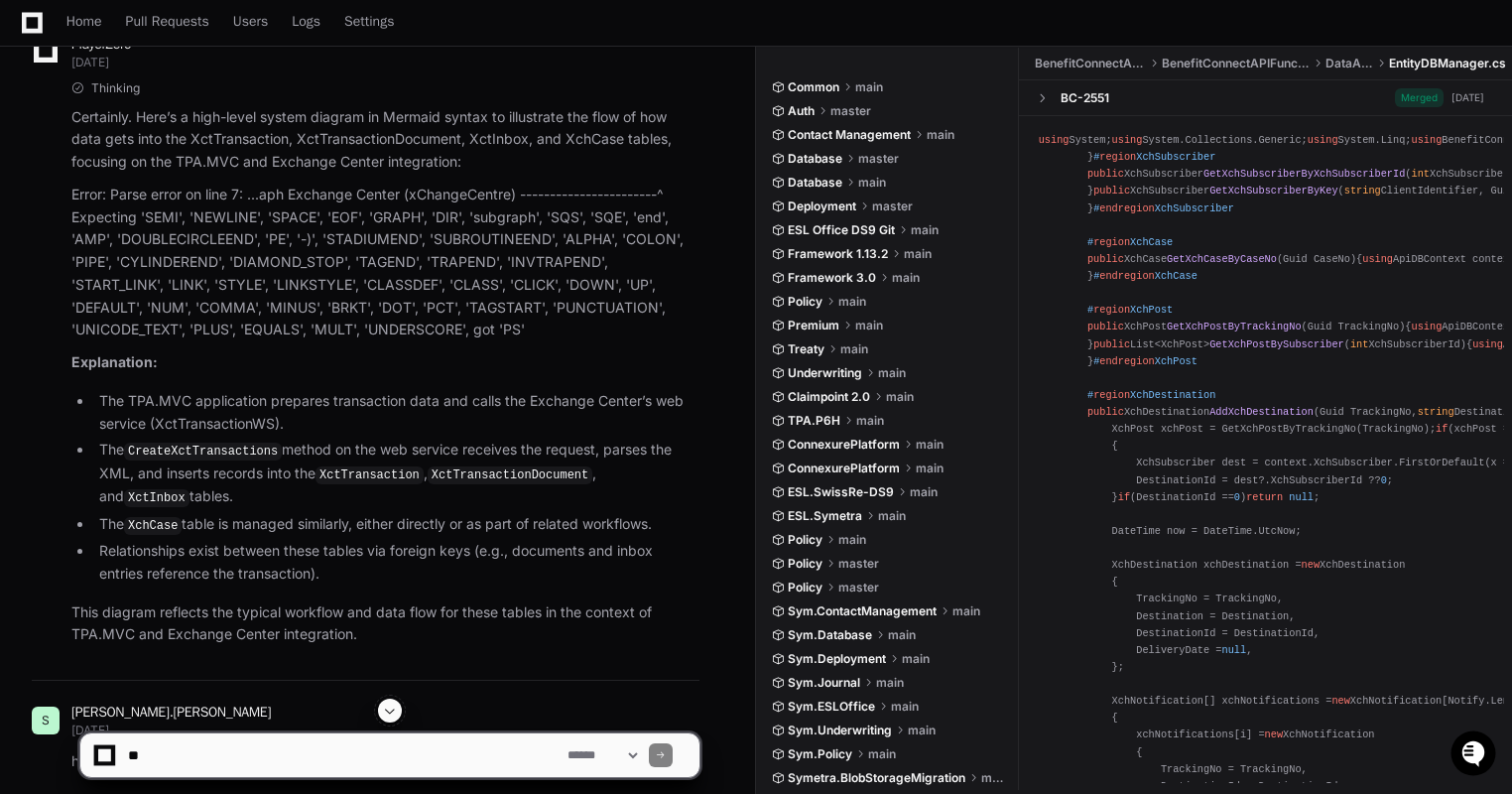 click on "CreateXctTransactions" 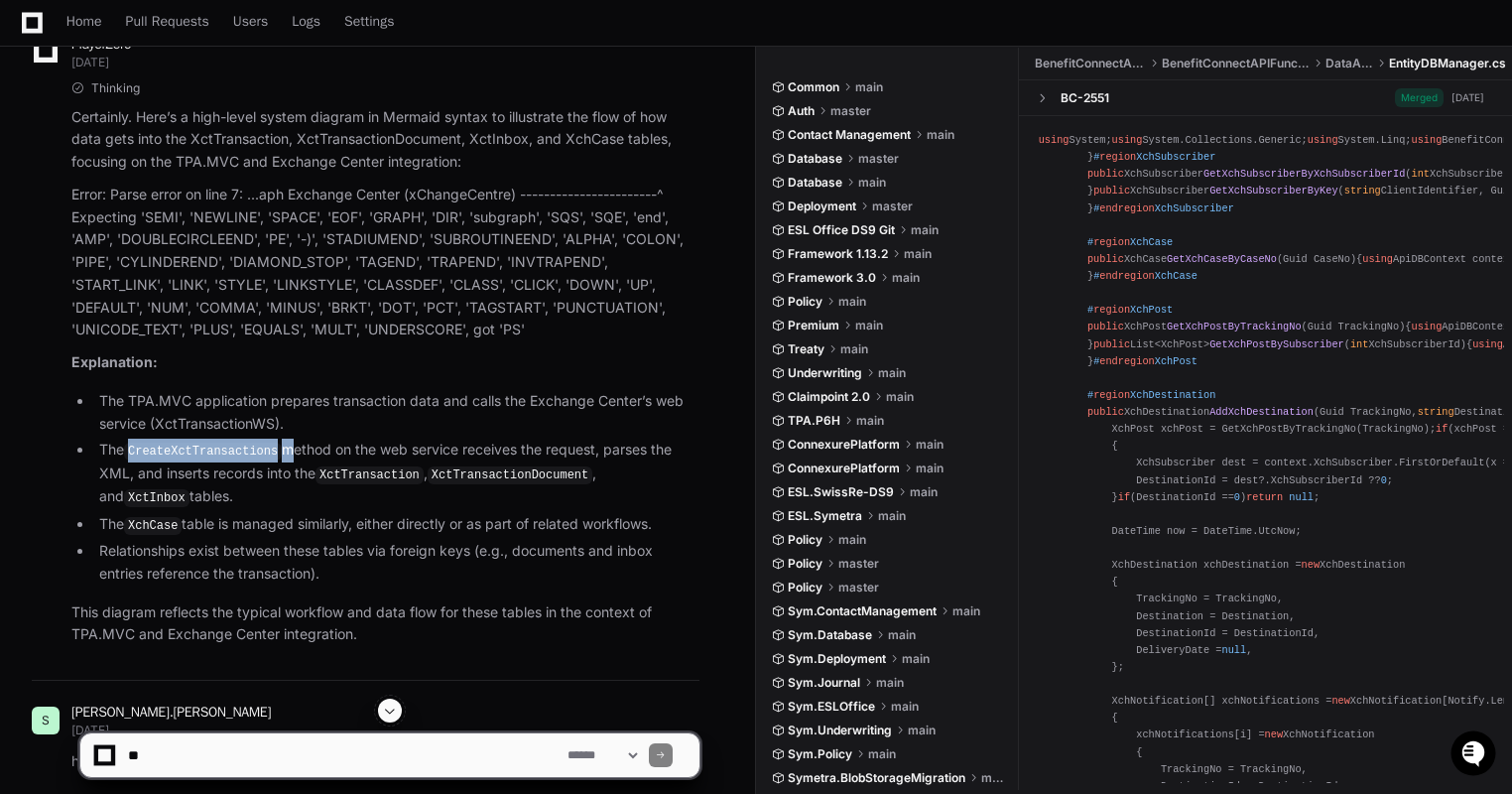 click on "CreateXctTransactions" 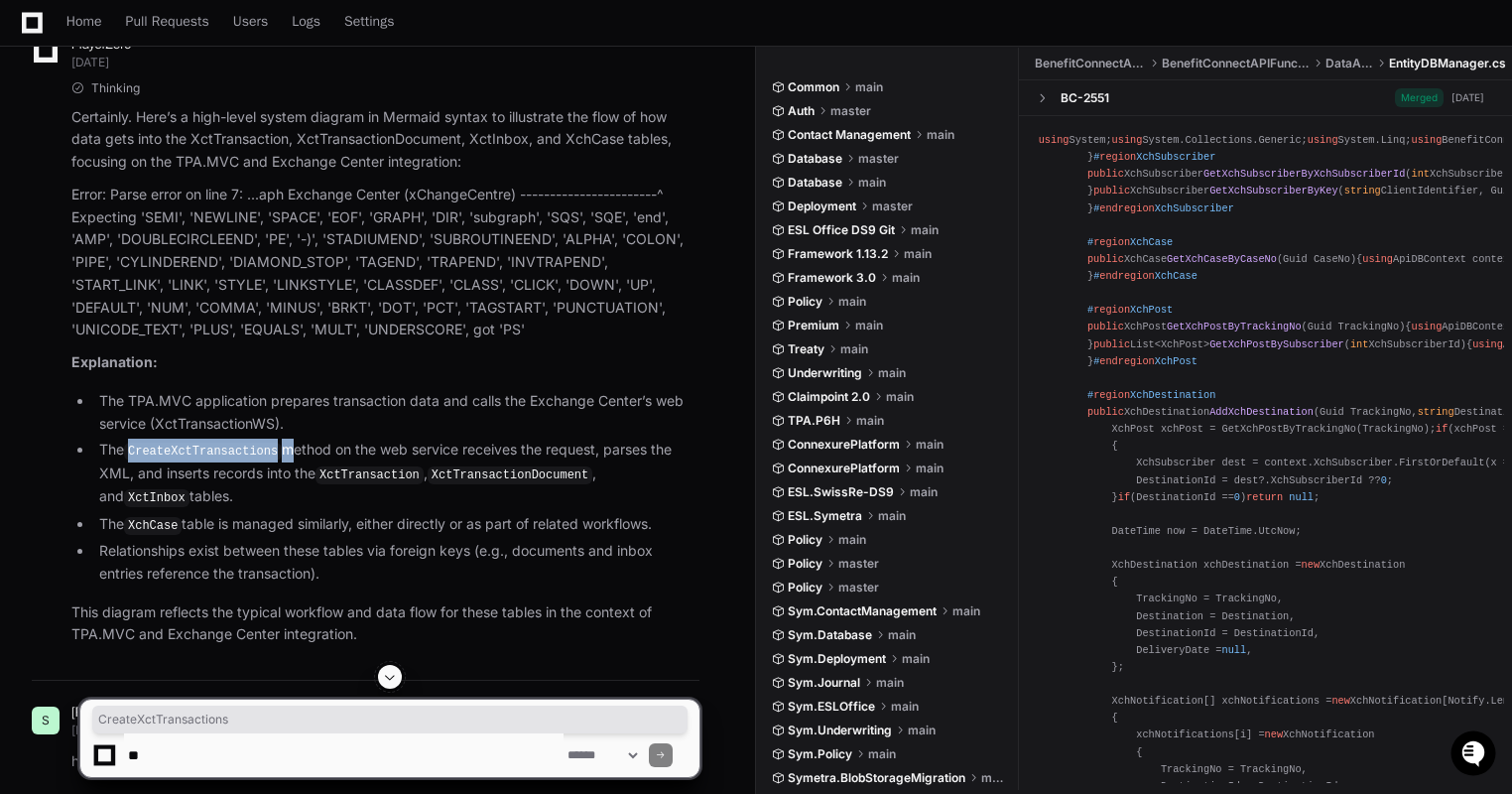 copy on "CreateXctTransactions" 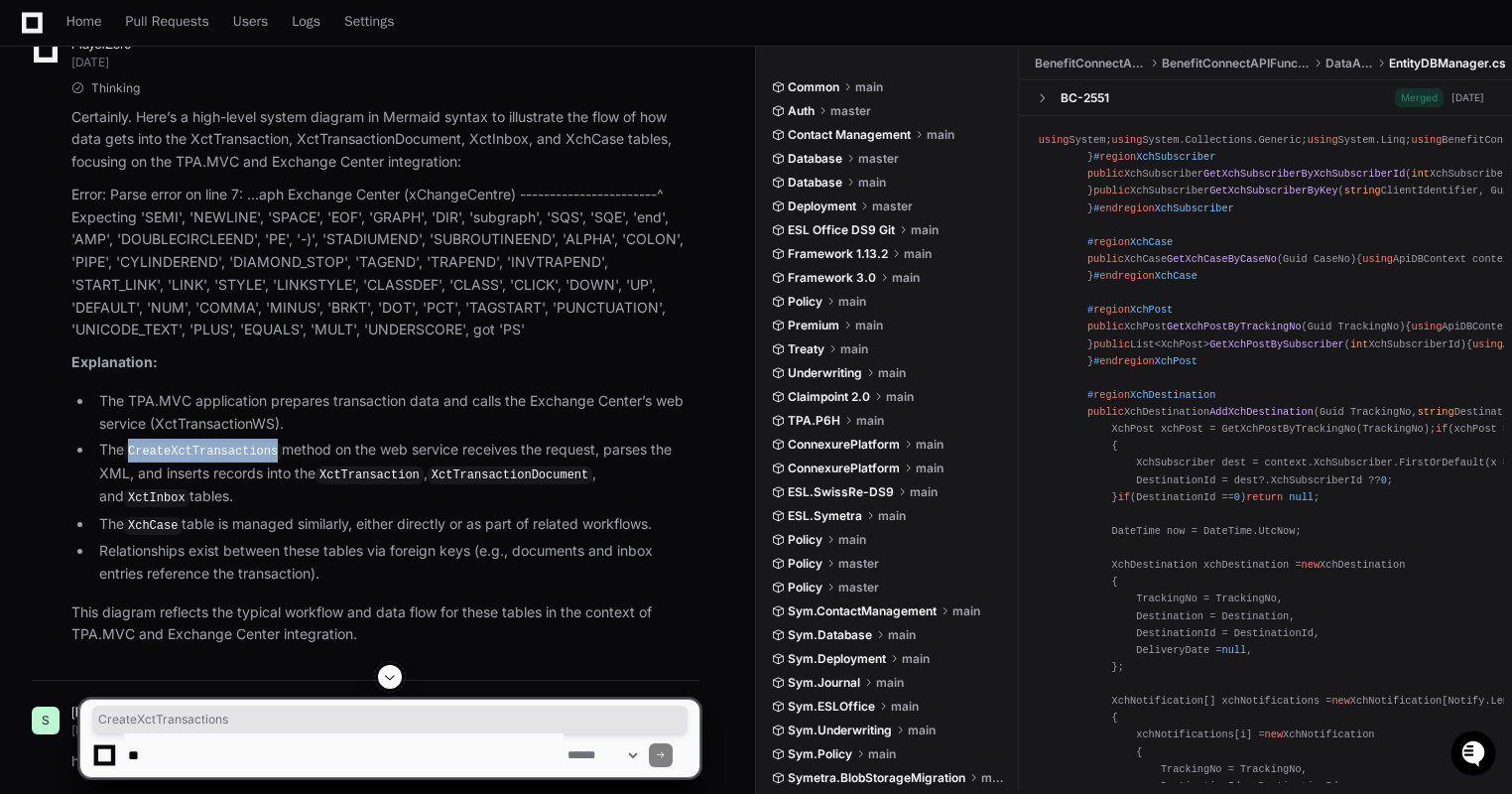 copy on "CreateXctTransactions" 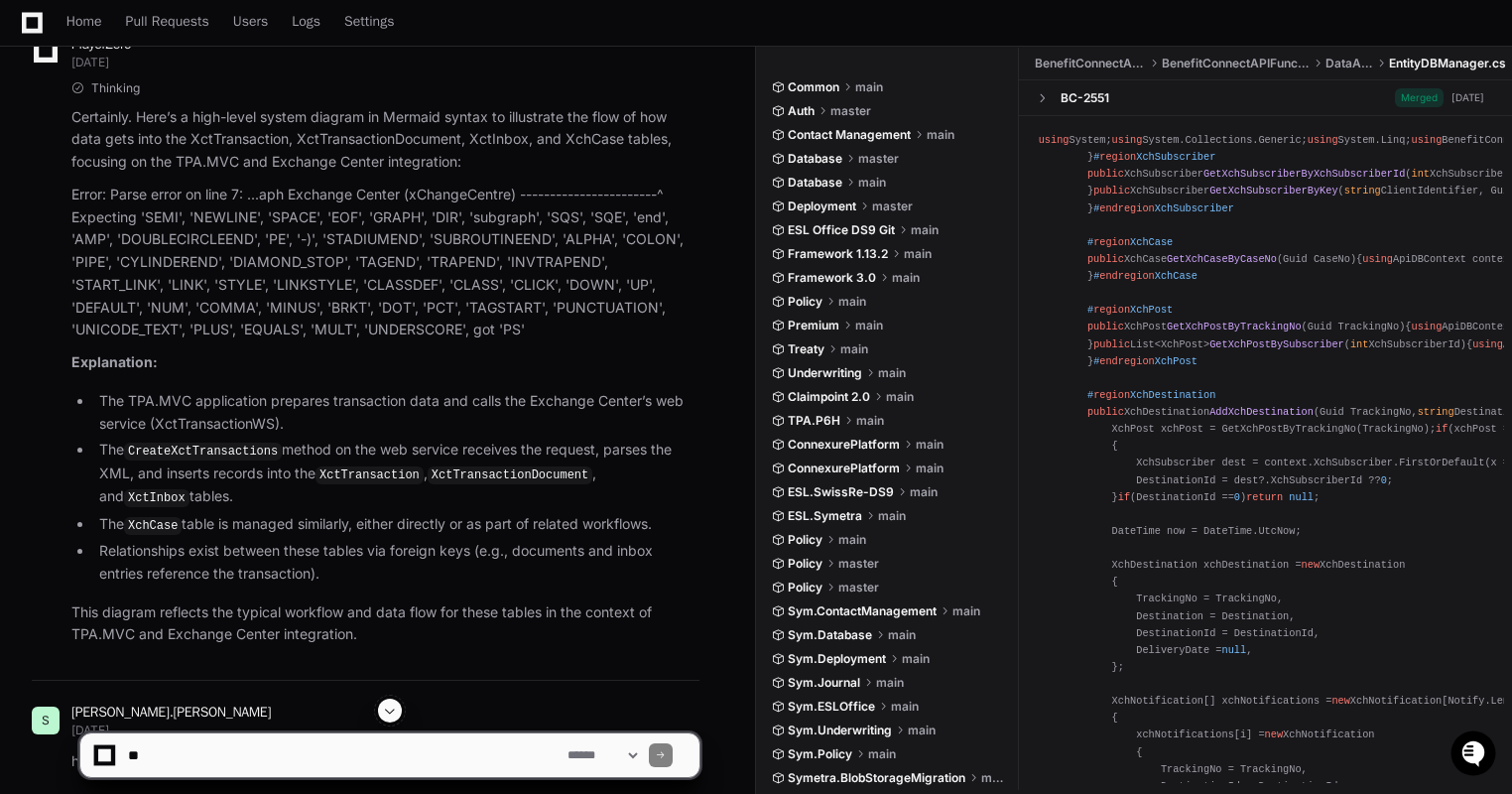 click on "The  CreateXctTransactions  method on the web service receives the request, parses the XML, and inserts records into the  XctTransaction ,  XctTransactionDocument , and  XctInbox  tables." 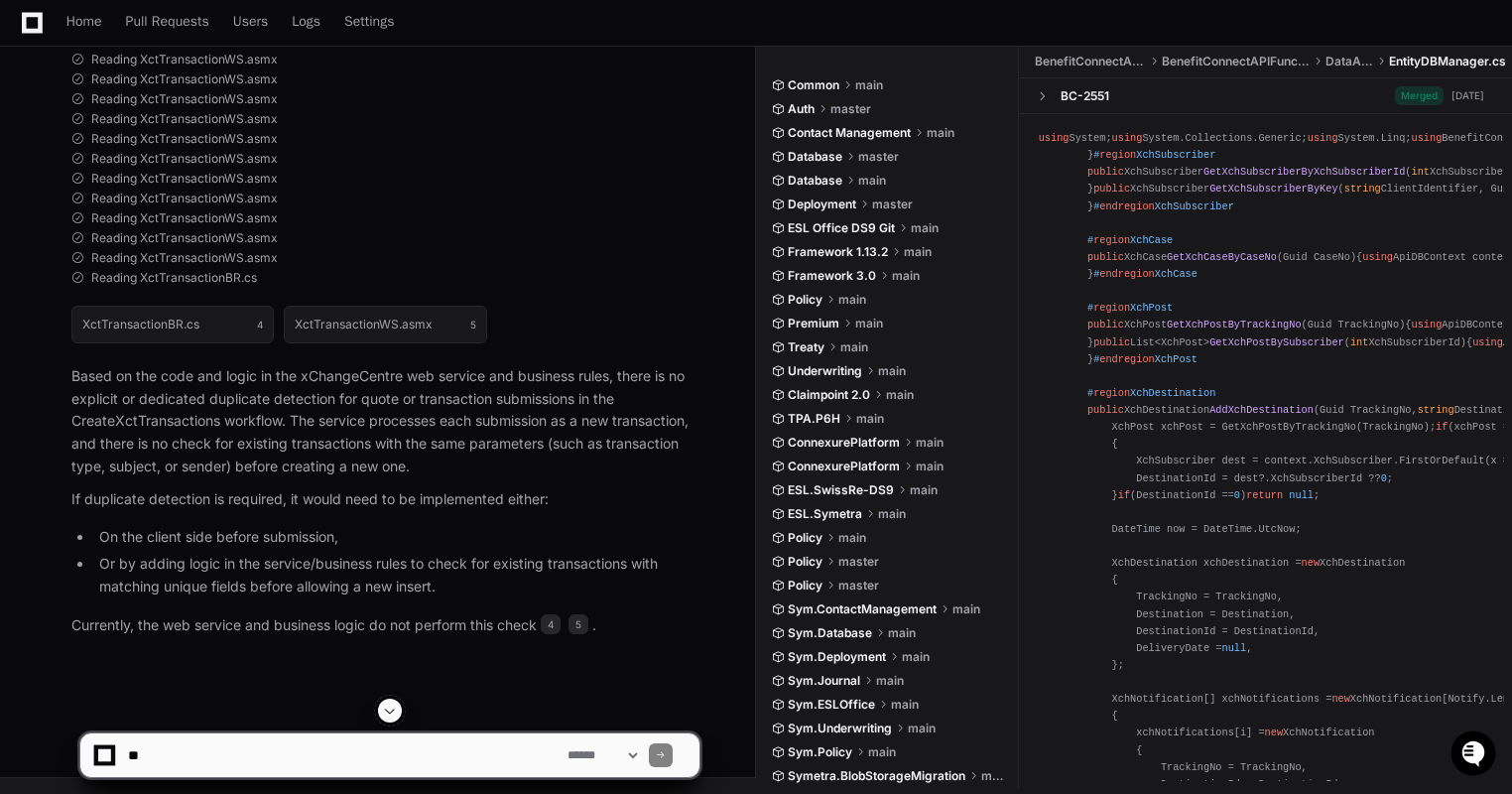 scroll, scrollTop: 8695, scrollLeft: 0, axis: vertical 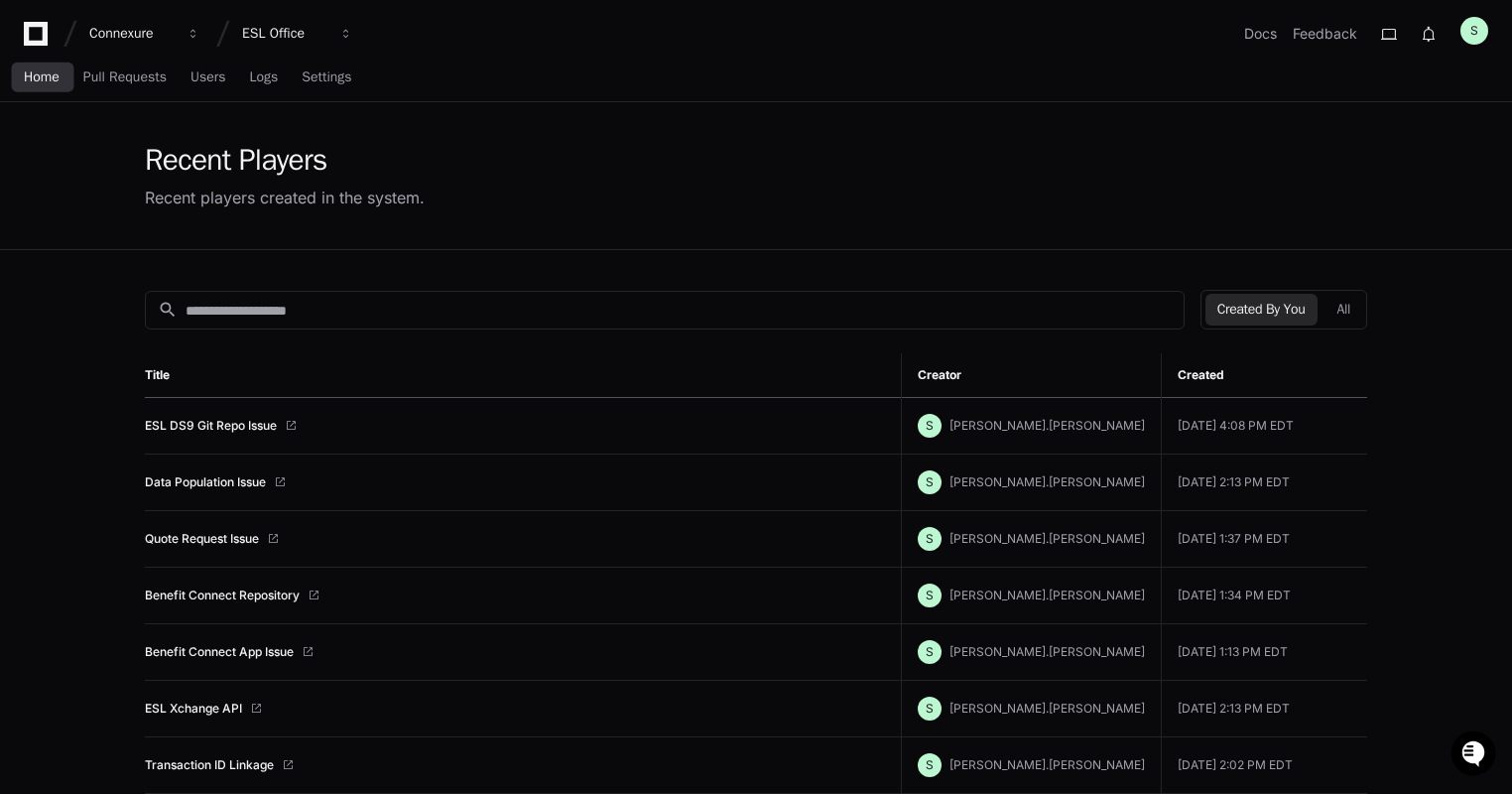 click on "Home" at bounding box center (42, 77) 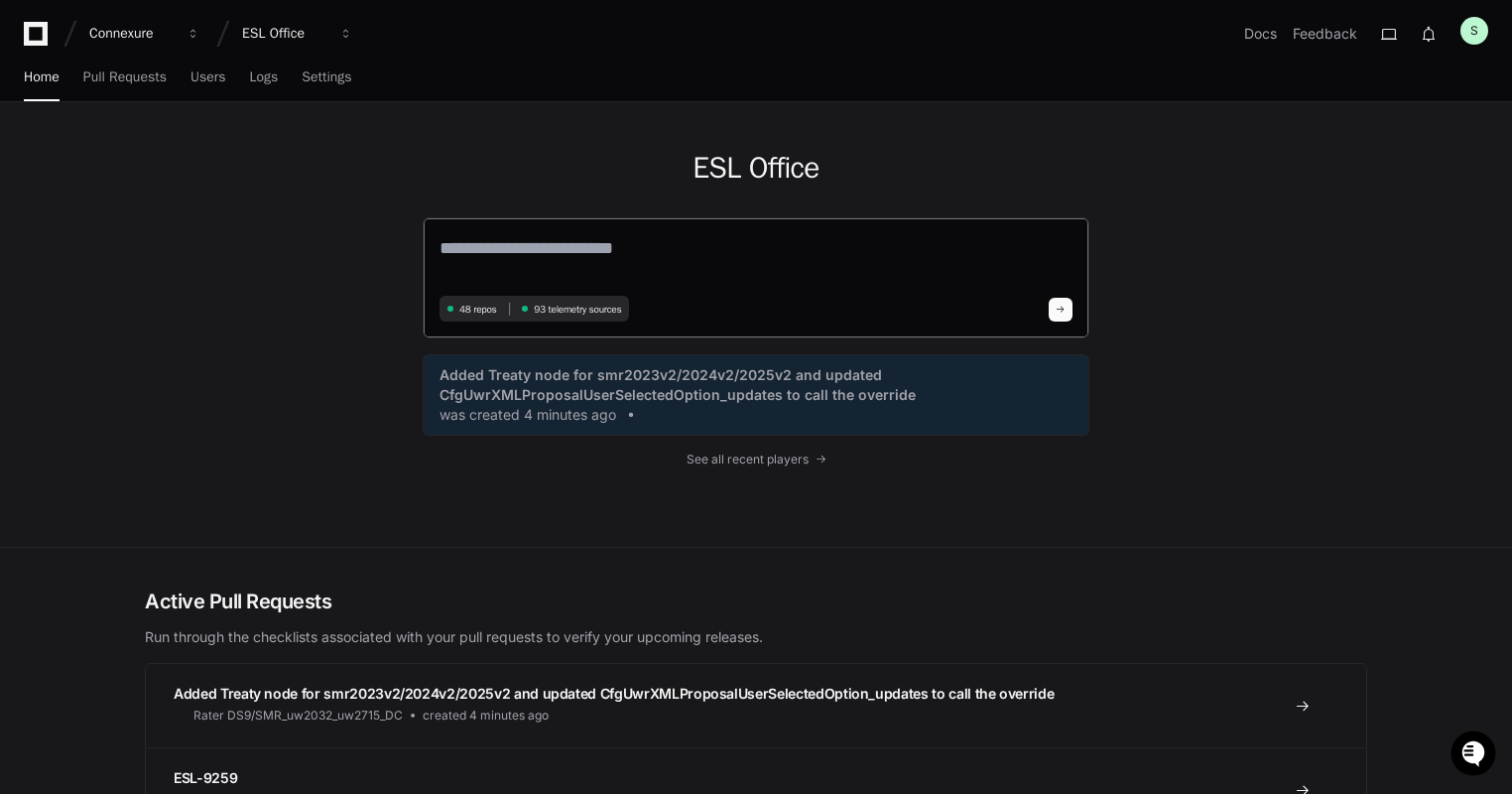 click 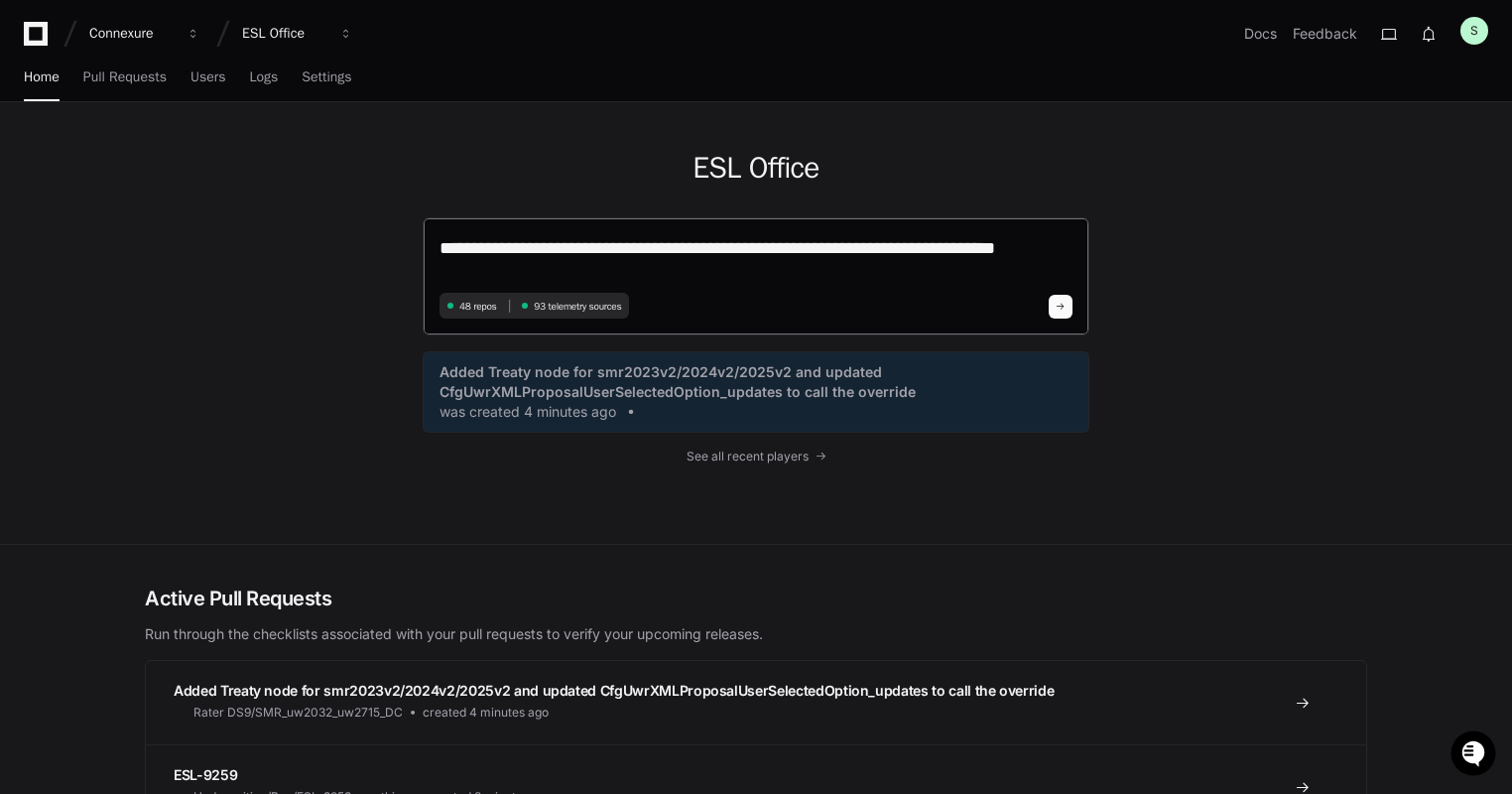 scroll, scrollTop: 0, scrollLeft: 0, axis: both 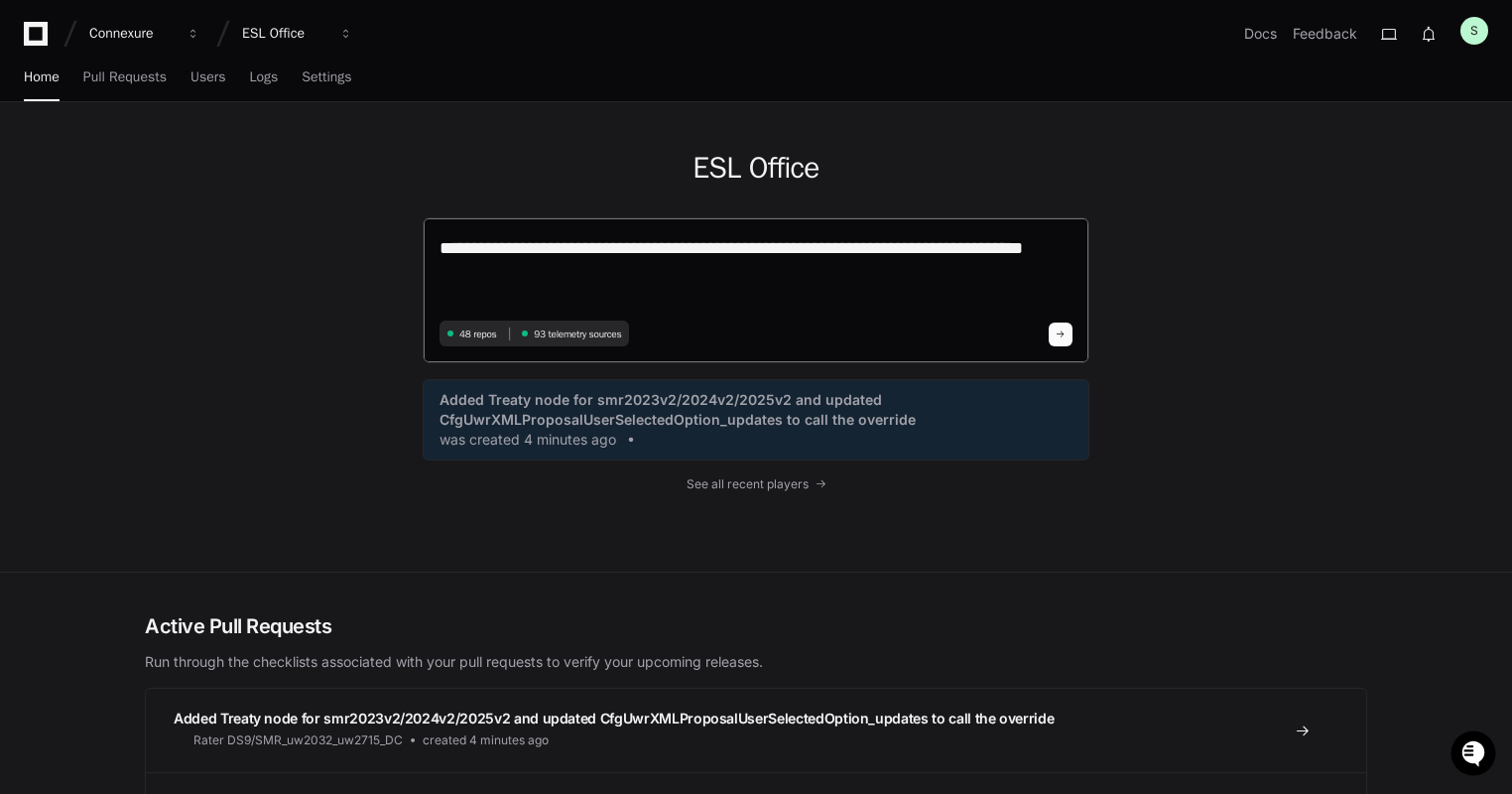 type on "**********" 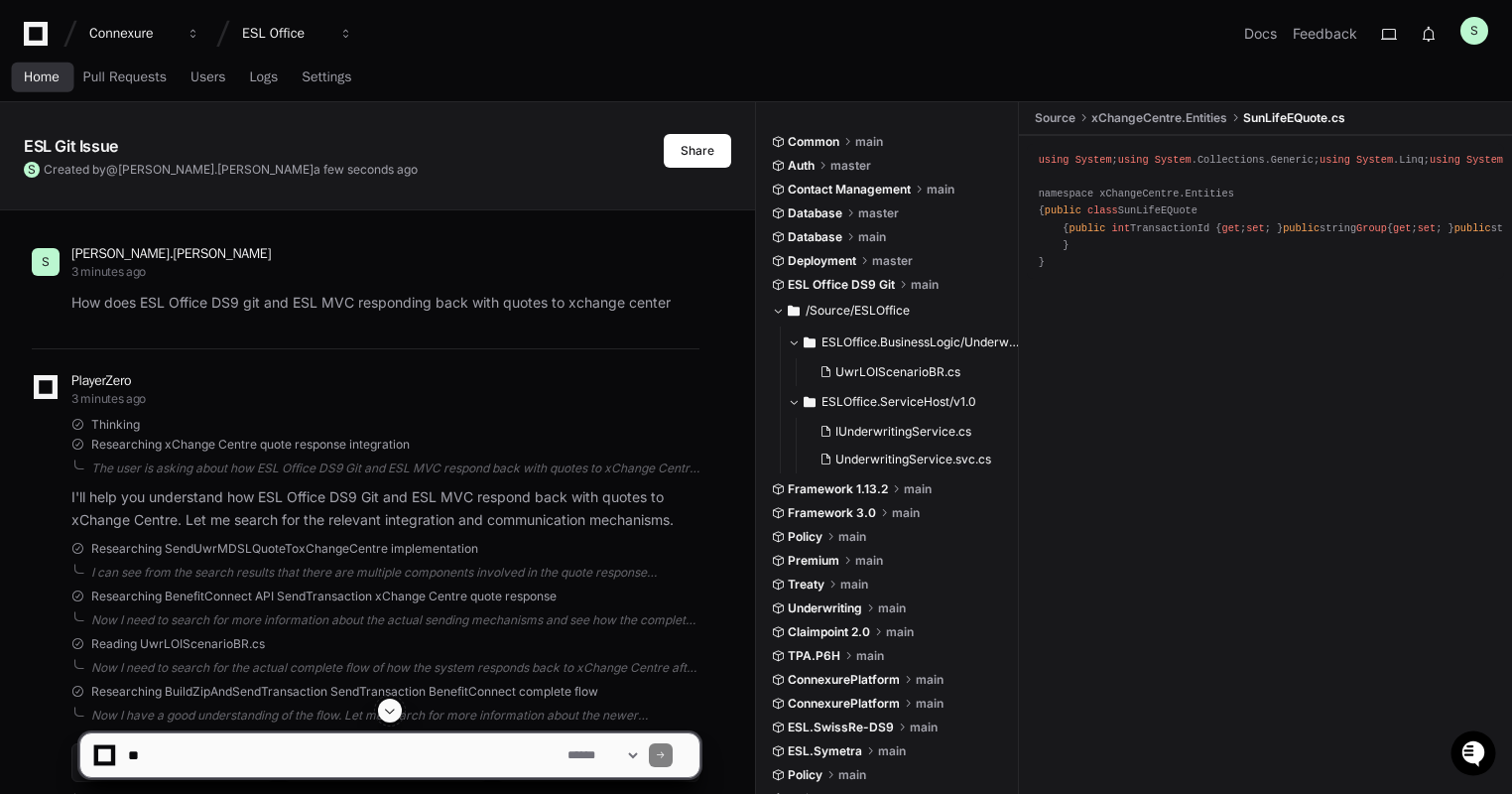 click on "Home" at bounding box center (42, 77) 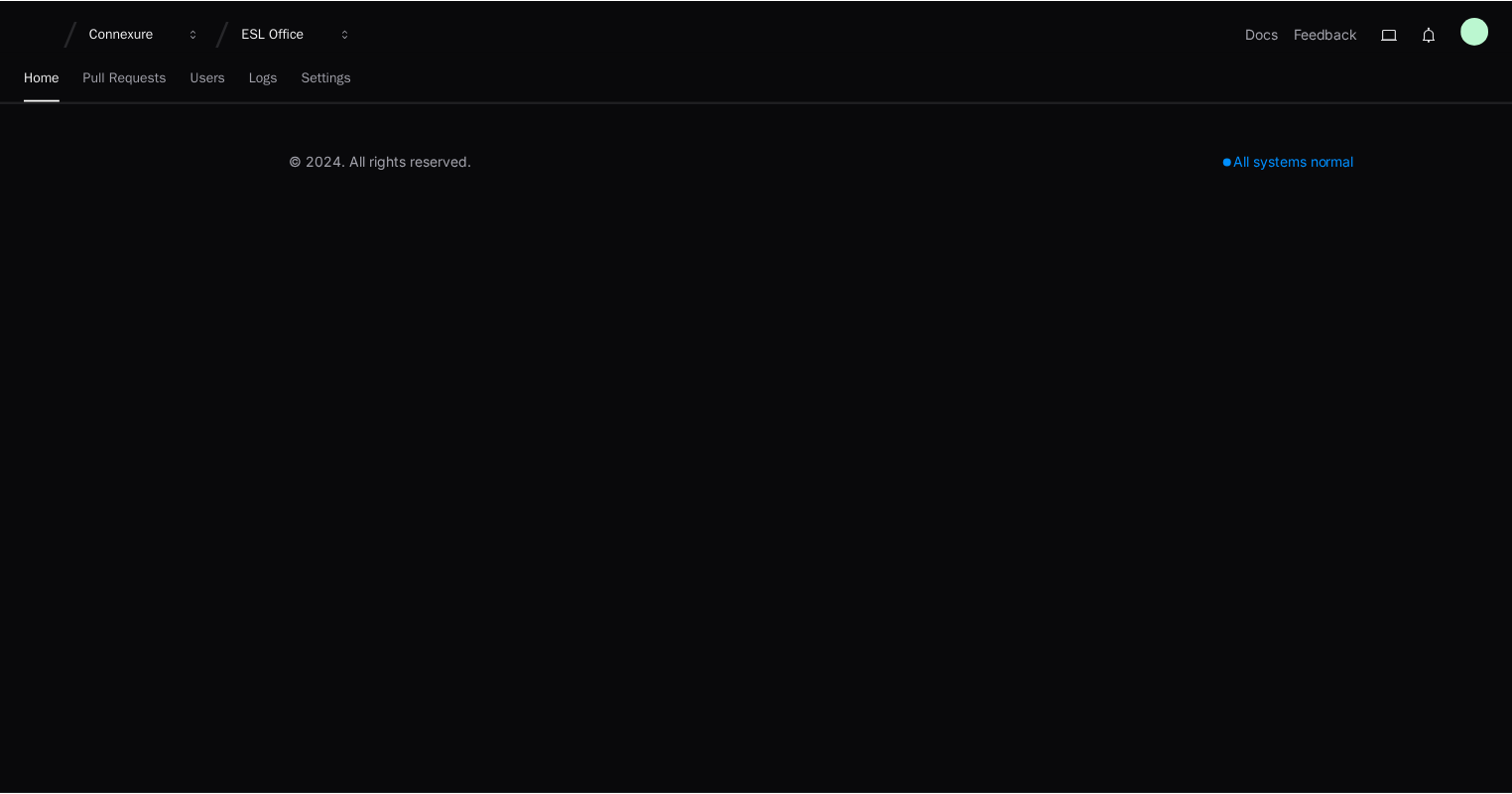 scroll, scrollTop: 0, scrollLeft: 0, axis: both 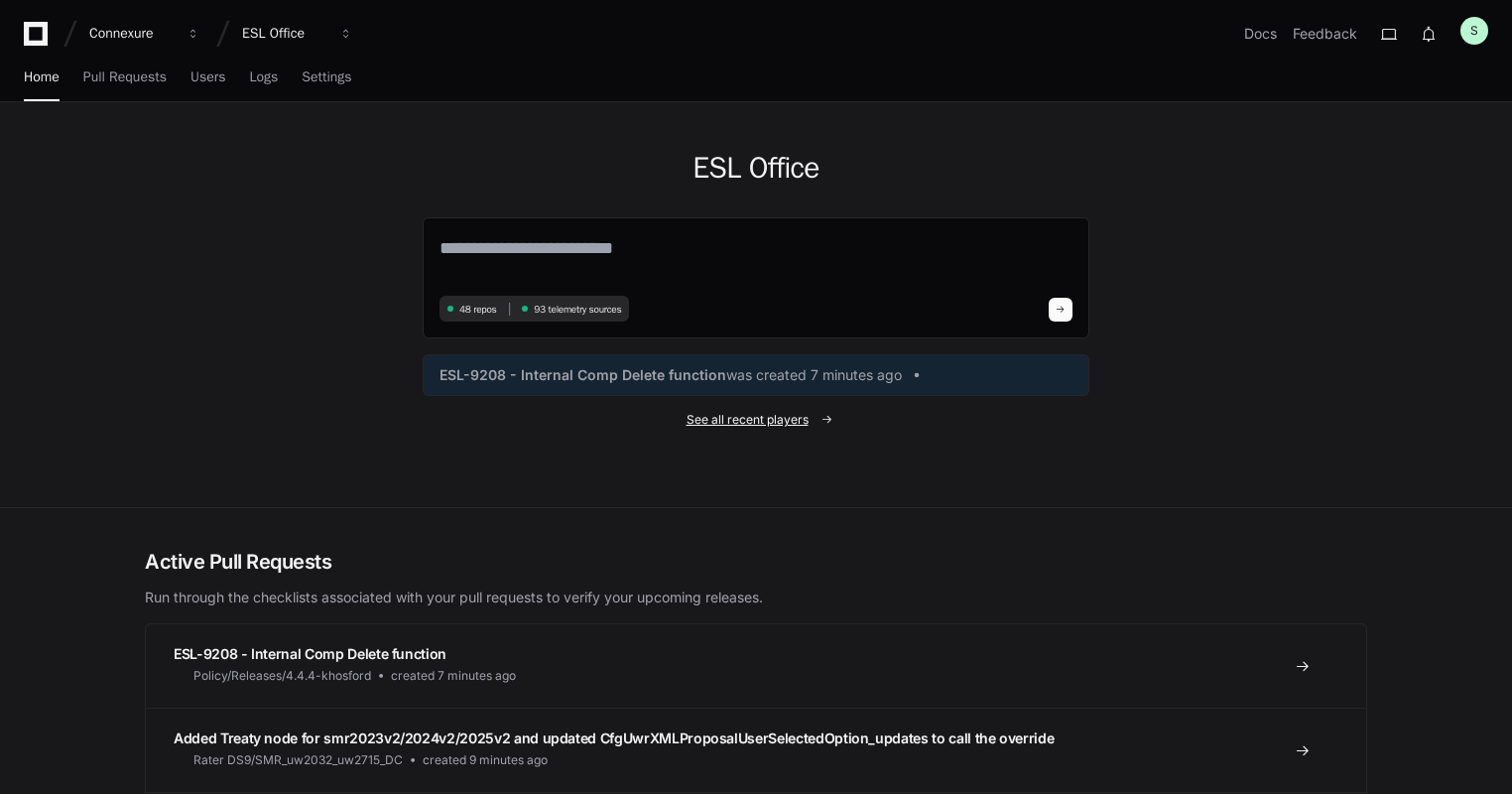 click on "See all recent players" 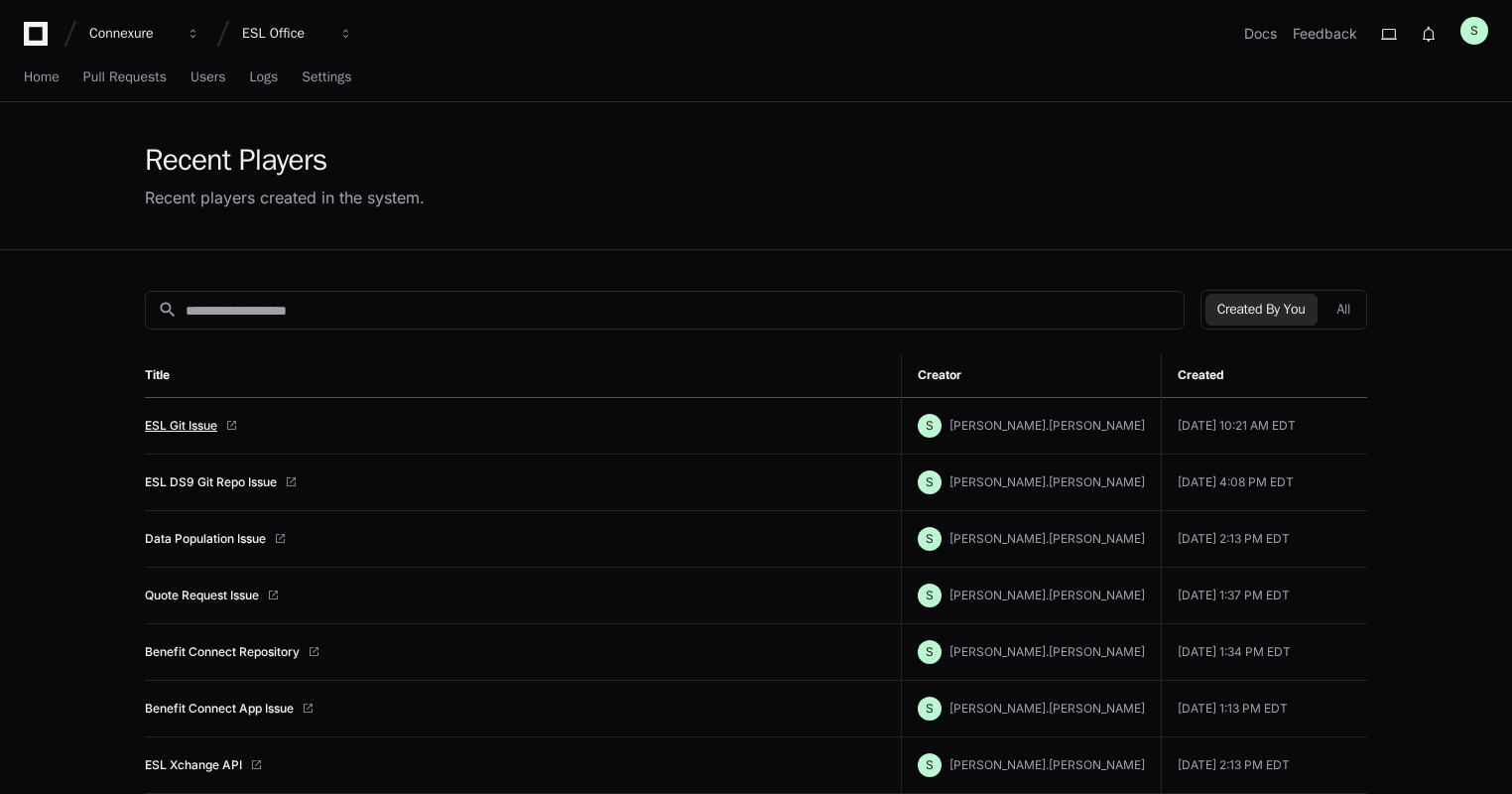 scroll, scrollTop: 0, scrollLeft: 0, axis: both 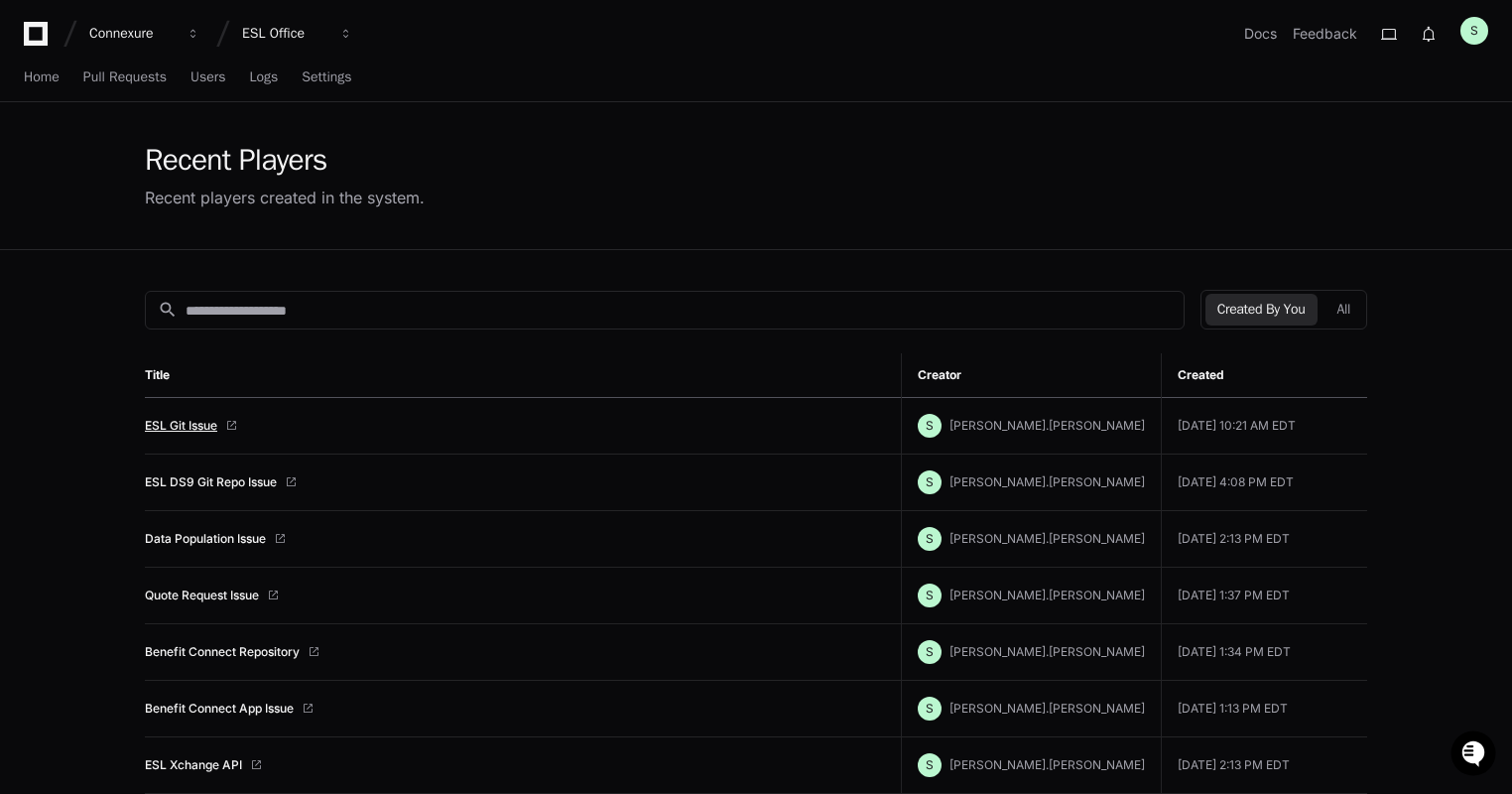 click on "ESL Git Issue" 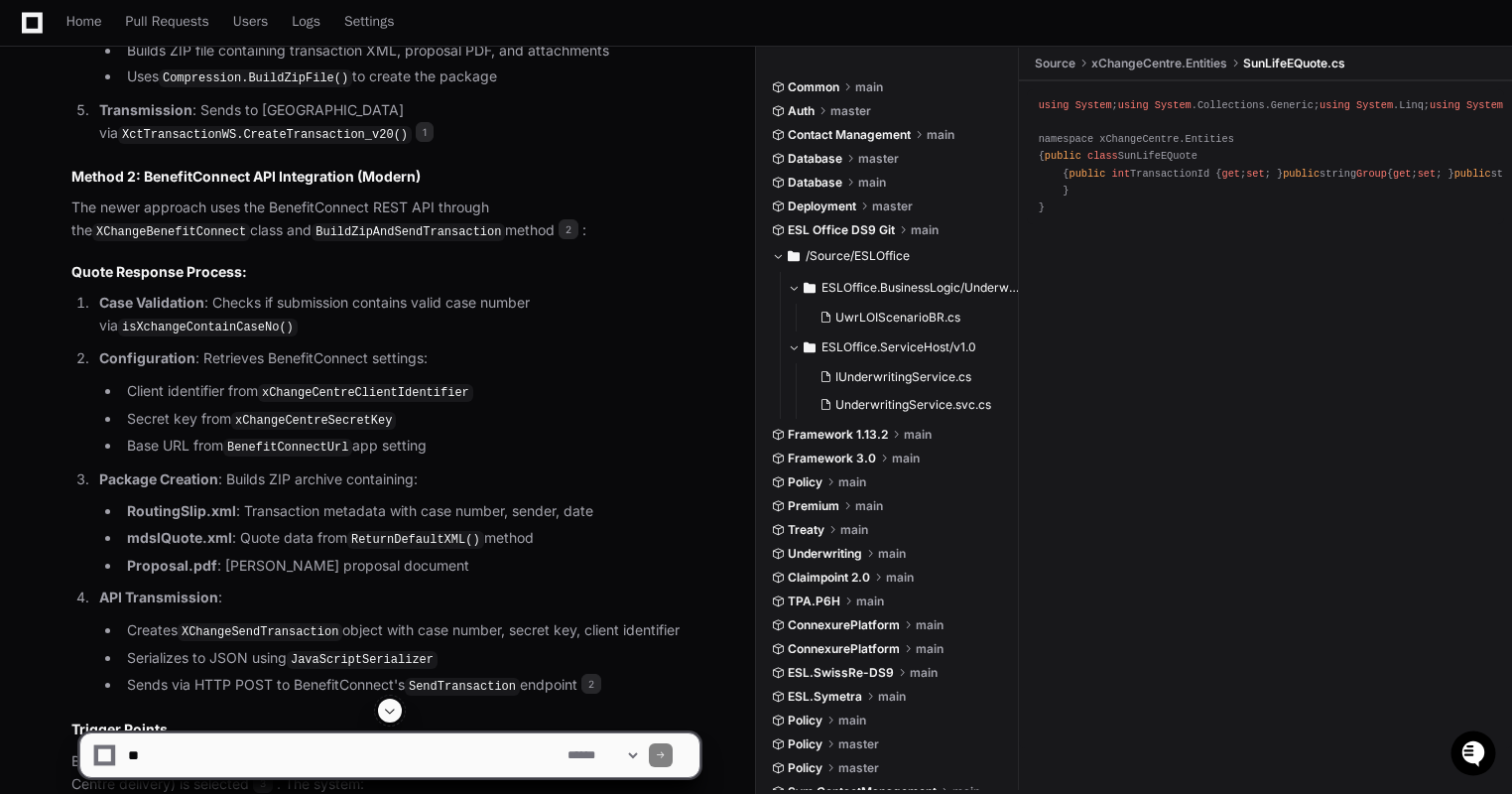 scroll, scrollTop: 1443, scrollLeft: 0, axis: vertical 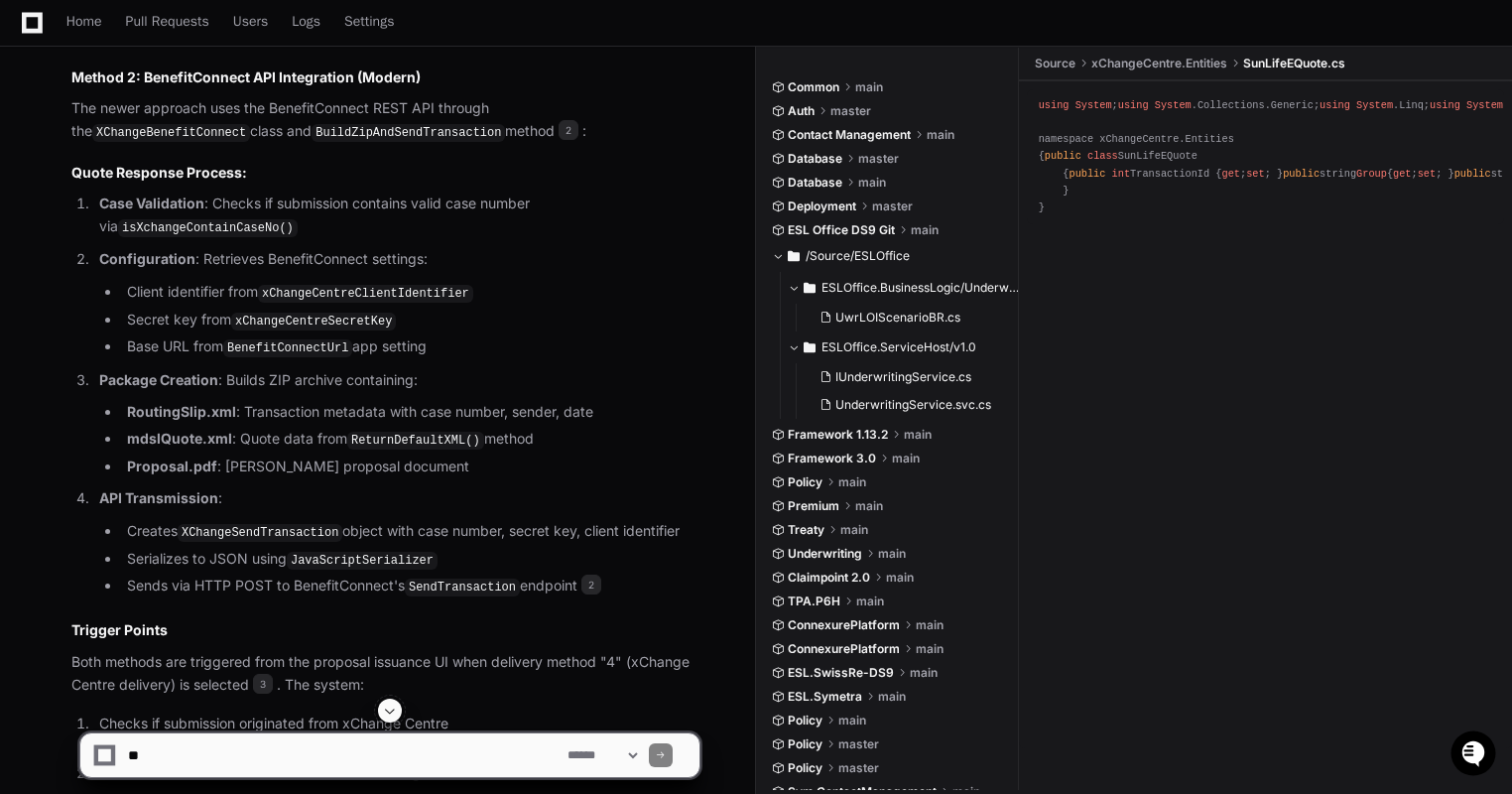 click on "Creates  XChangeSendTransaction  object with case number, secret key, client identifier" 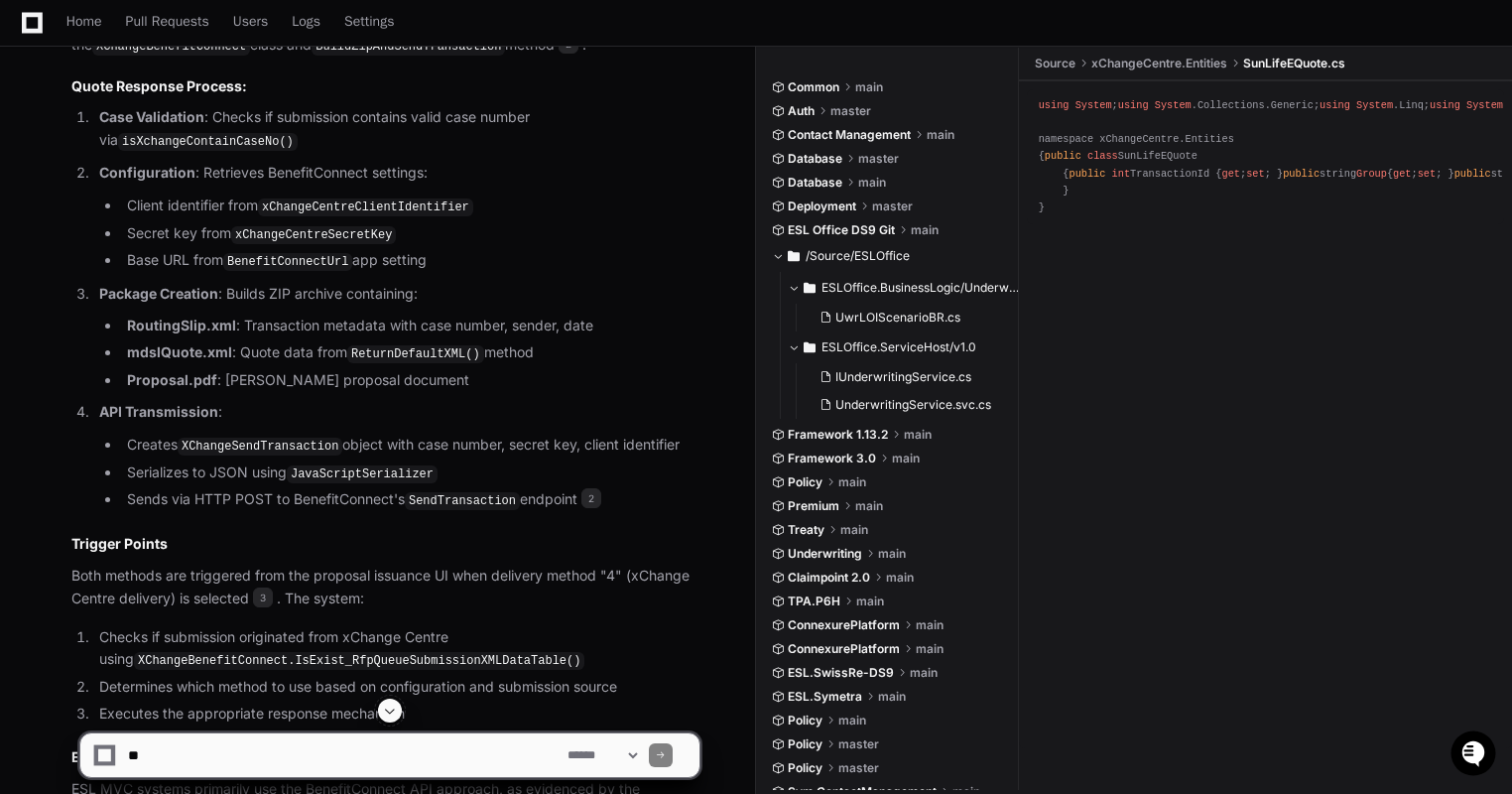 scroll, scrollTop: 1584, scrollLeft: 0, axis: vertical 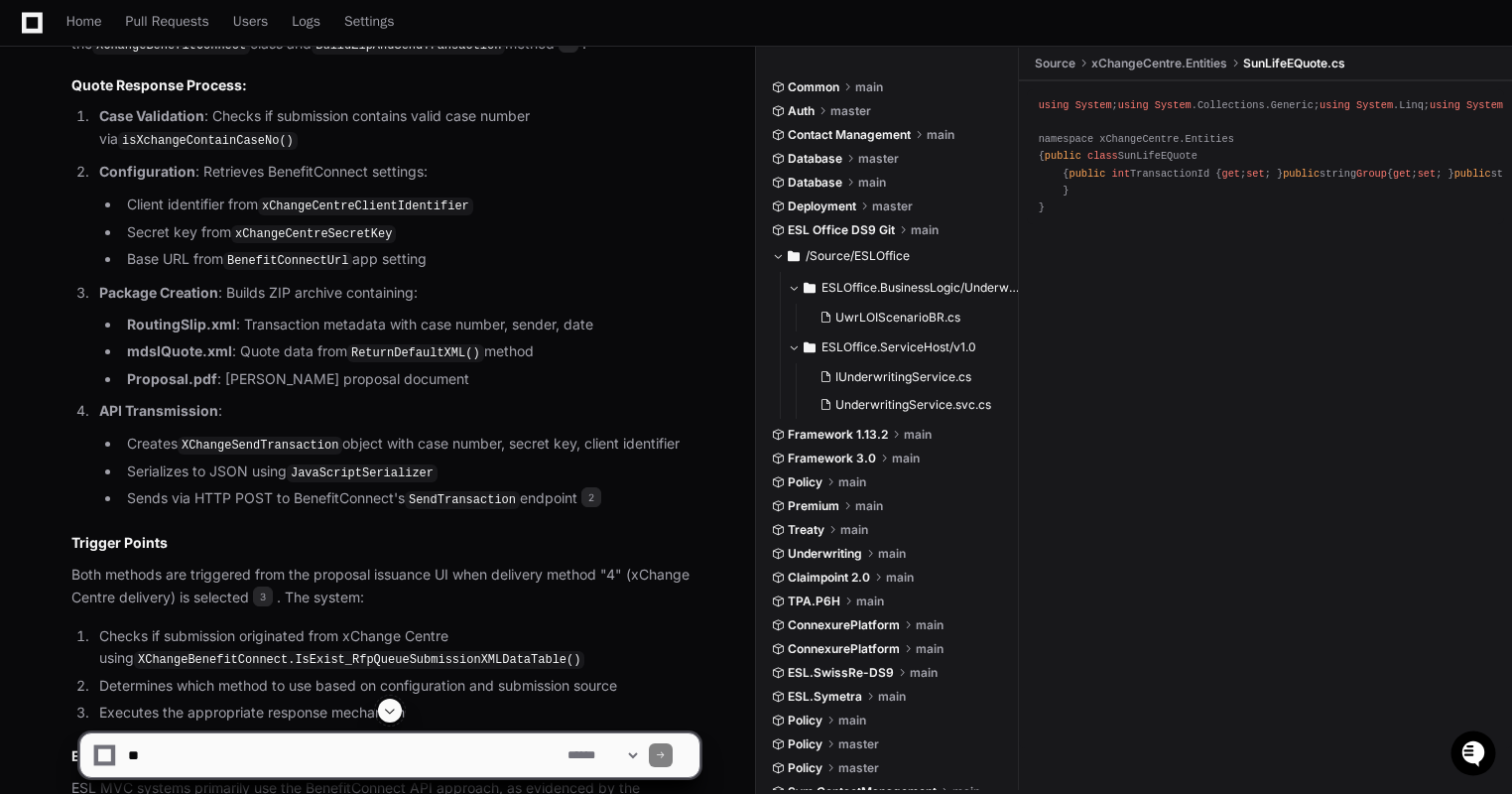 click on "Based on my analysis of the codebase, I can explain how ESL Office DS9 Git and ESL MVC respond back with quotes to xChange Centre. There are actually two different integration approaches used:
Two Integration Methods
Method 1: Direct xChange Centre Integration (Legacy)
The older approach involves direct integration with xChange Centre web services using the  SendUwrMDSLQuoteToxChangeCentre  method 1 . Here's the flow:
Quote Response Process:
Exchange Address Retrieval : The system first gets the xChange Centre exchange address using  GetXctExchangeAddressByUwrSubmissionId() 1
Authentication : Authenticates with xChange Centre using Pass-Through Authentication (PTA):
Retrieves authentication info from  XctPTAWrapper
Creates encrypted session with  GenericRijndaelManagedProvider
Generates auth token for secure communication
XML Package Building : Creates comprehensive XML transaction data including:
XMLMDSLUwrQuoteTransaction
XMLEnvelope
Quote Data
:" 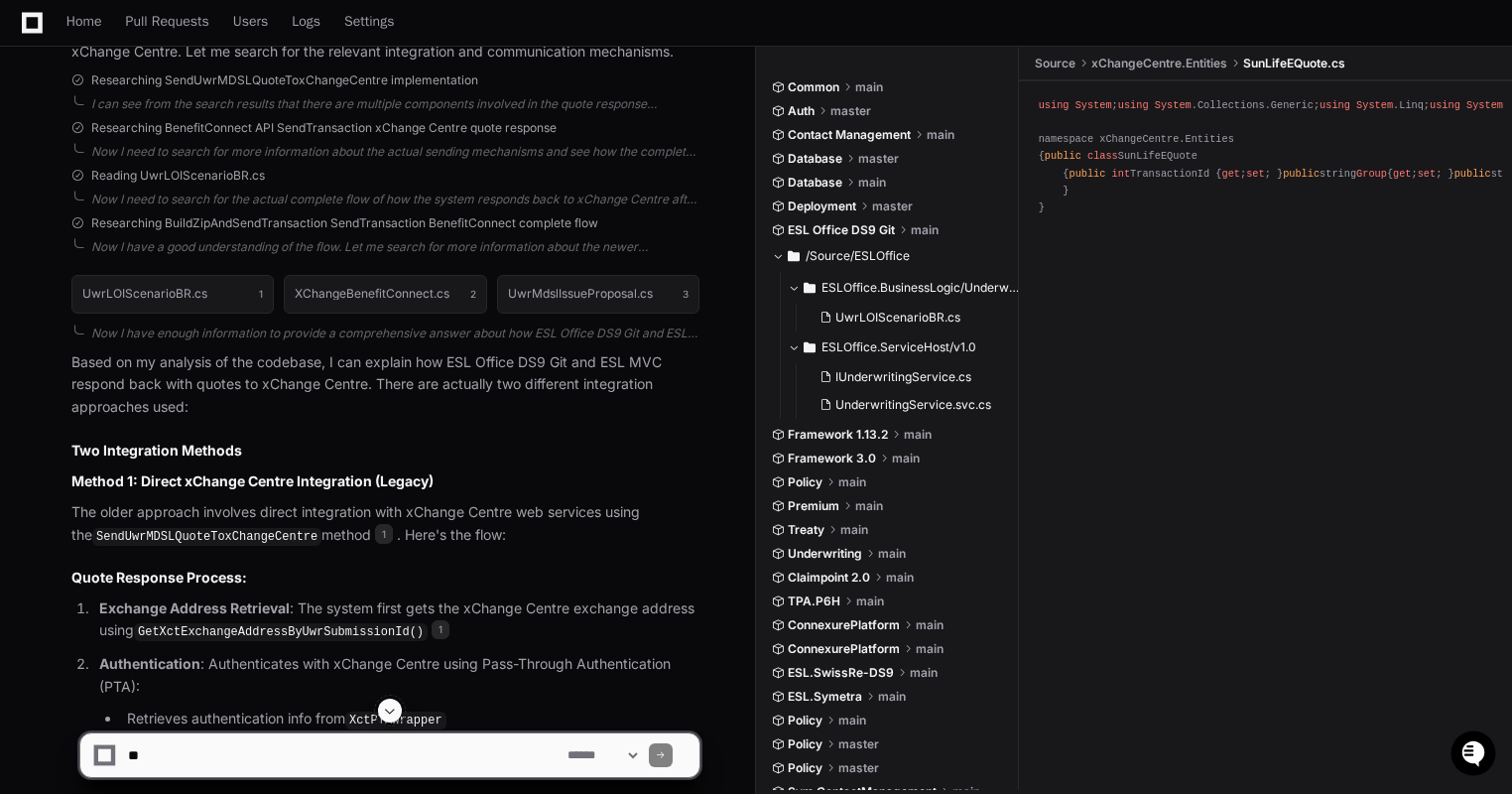 scroll, scrollTop: 472, scrollLeft: 0, axis: vertical 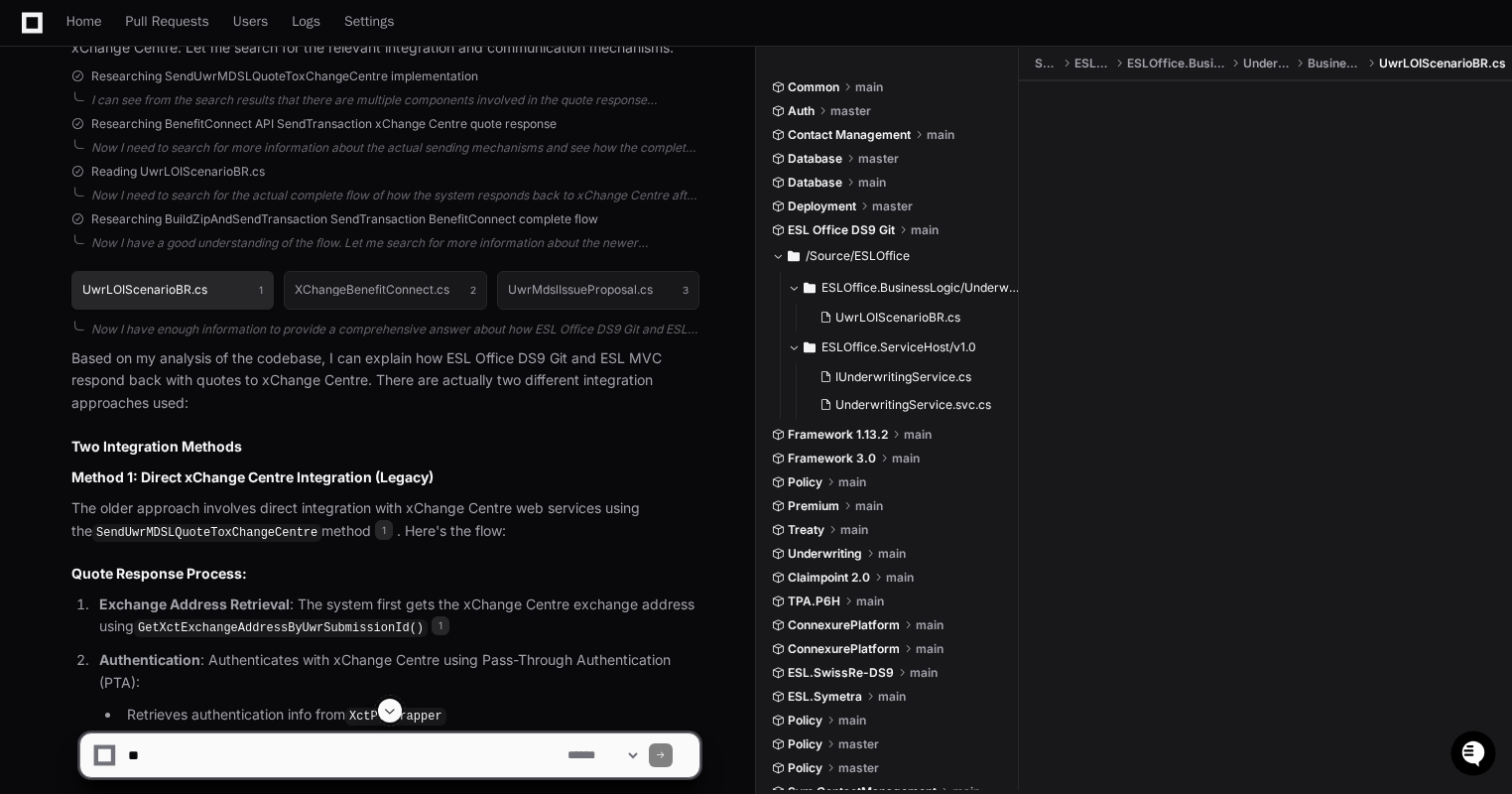 click on "UwrLOIScenarioBR.cs" 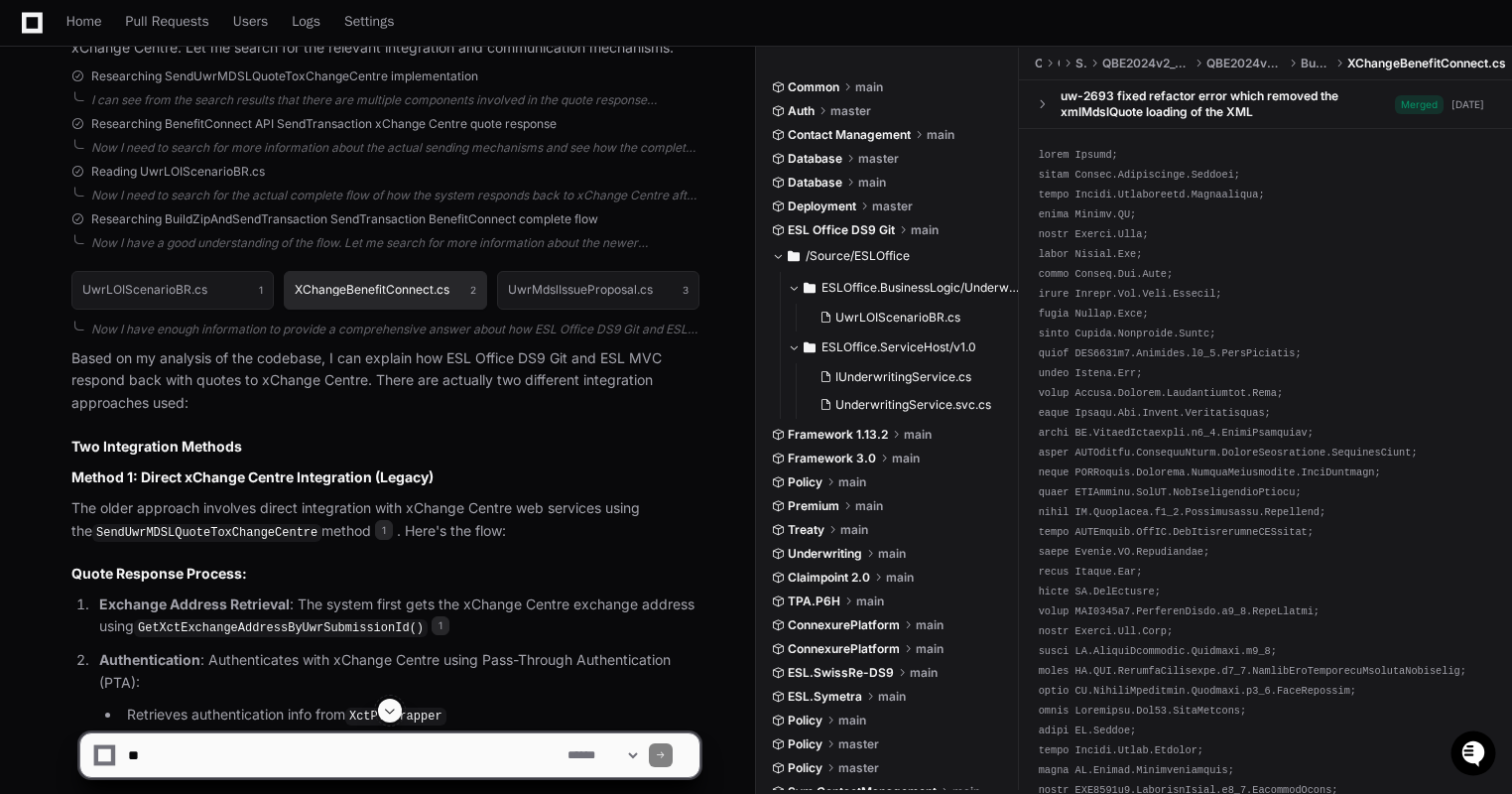 click on "XChangeBenefitConnect.cs 2" 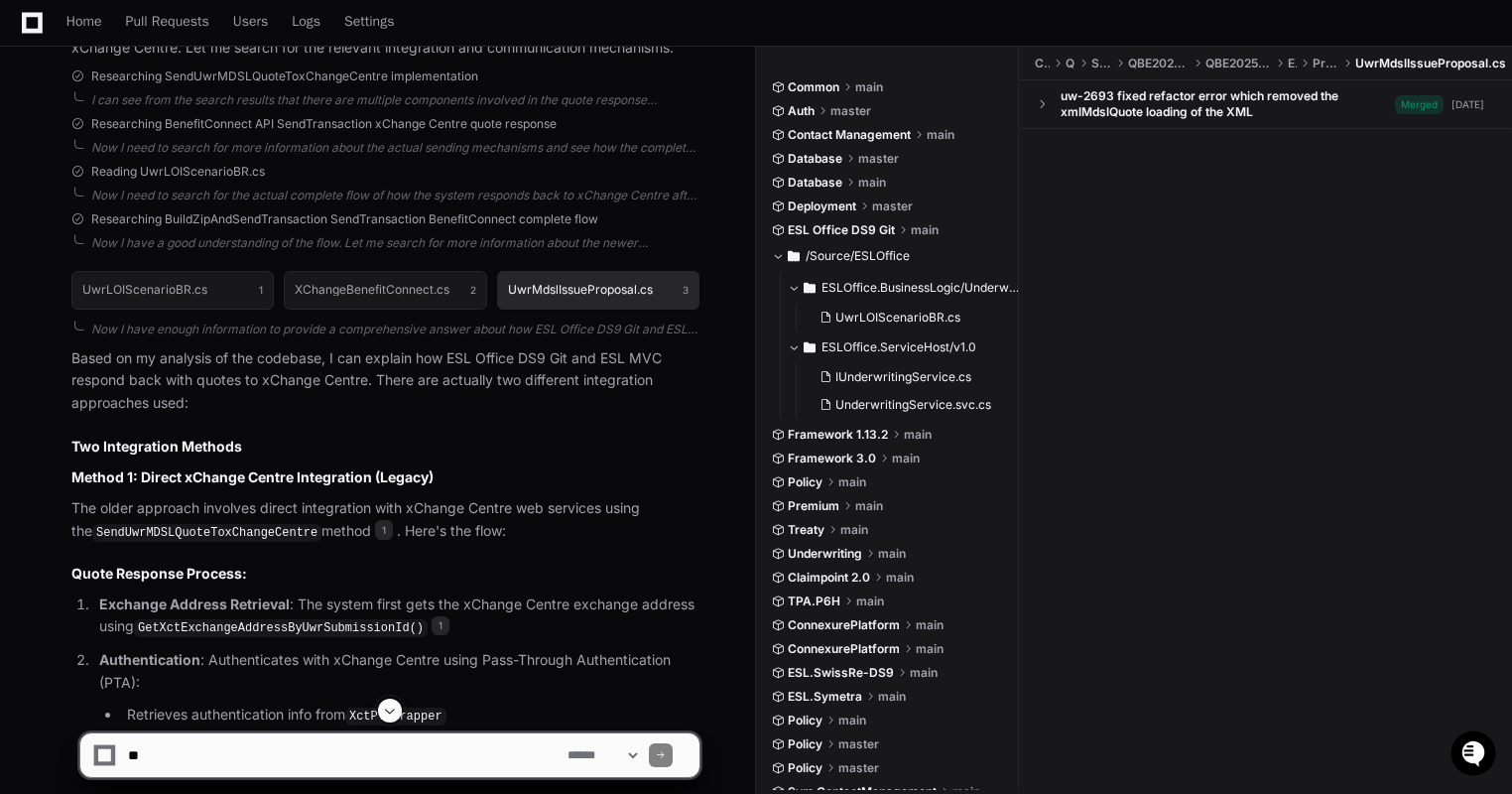 click on "UwrMdslIssueProposal.cs" 